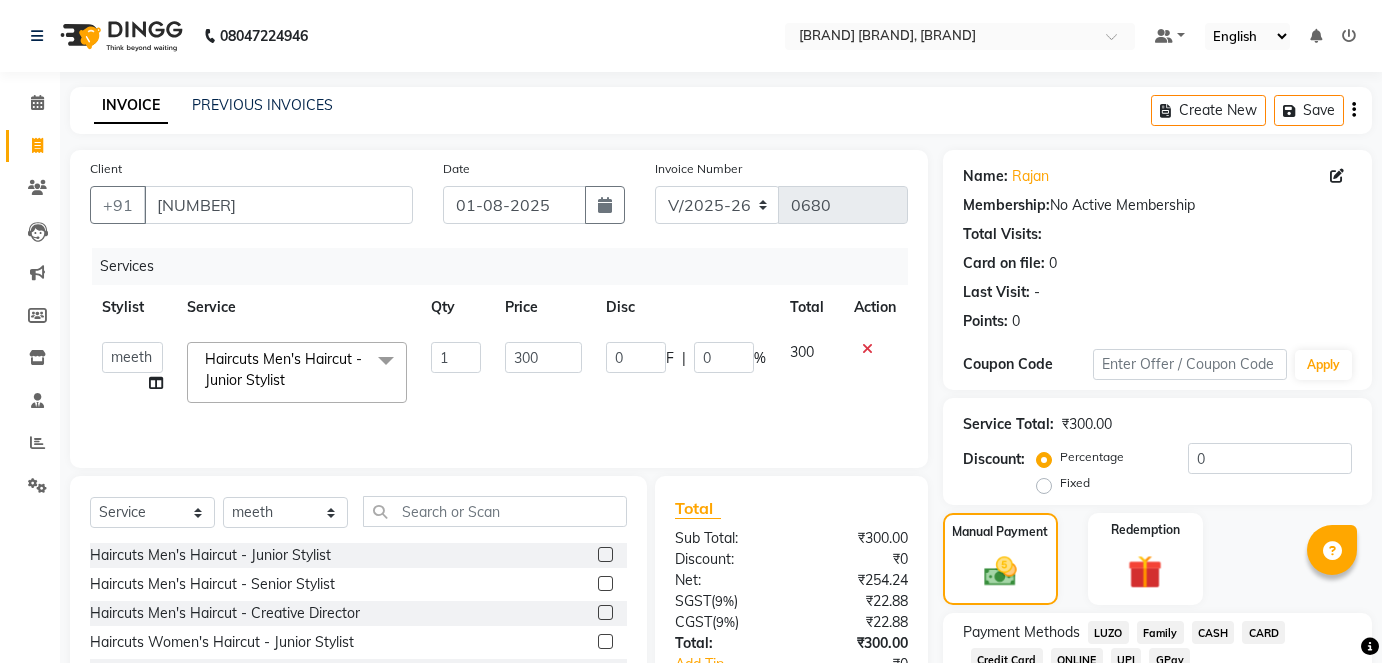 select on "4468" 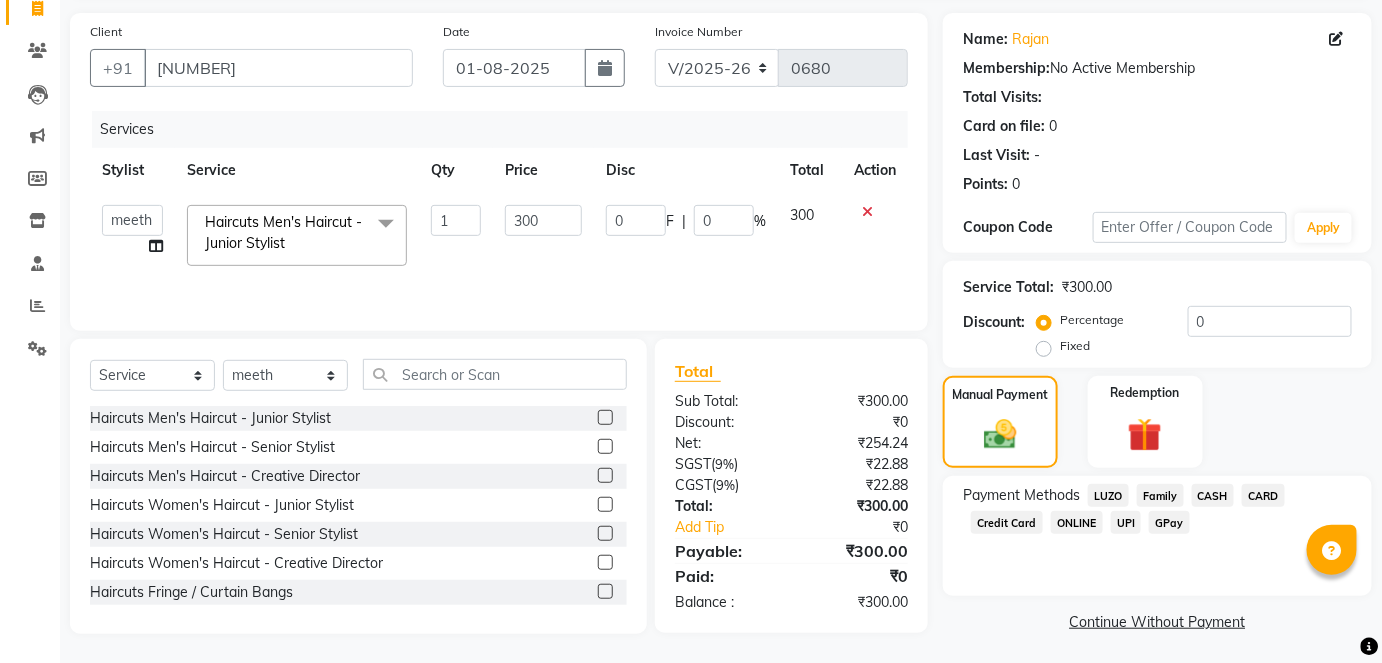 scroll, scrollTop: 0, scrollLeft: 0, axis: both 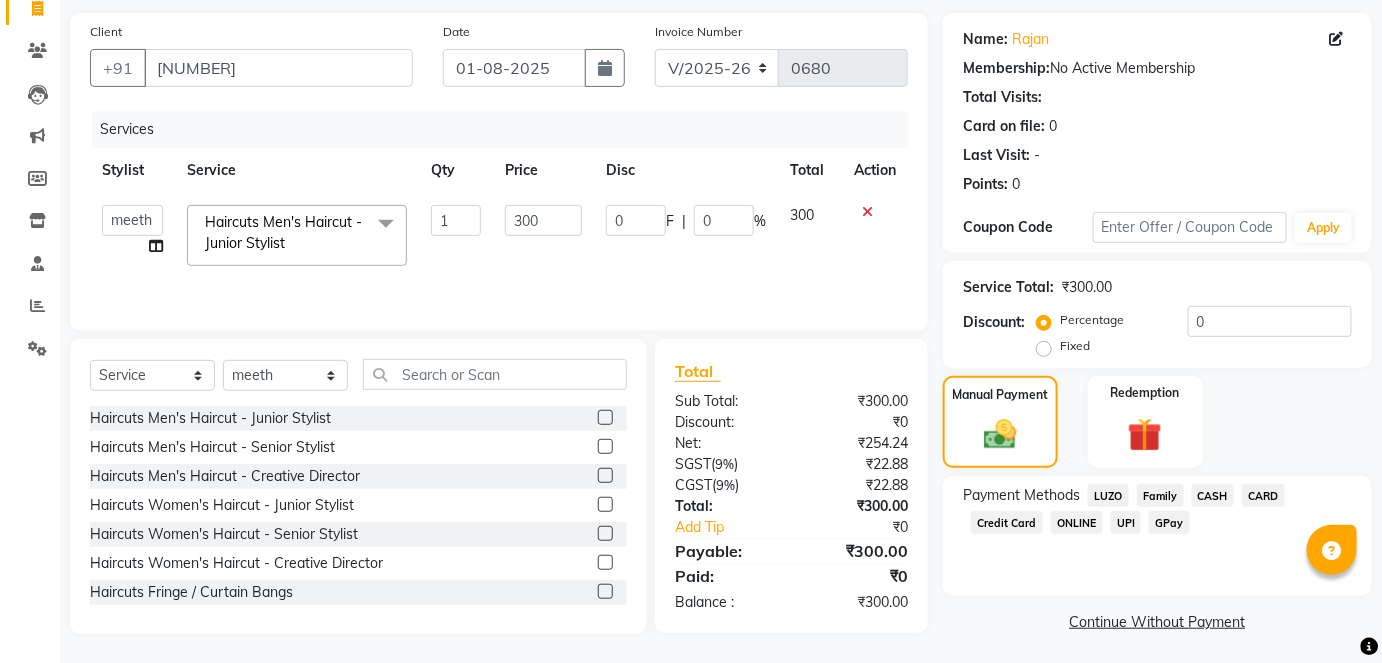 click on "GPay" 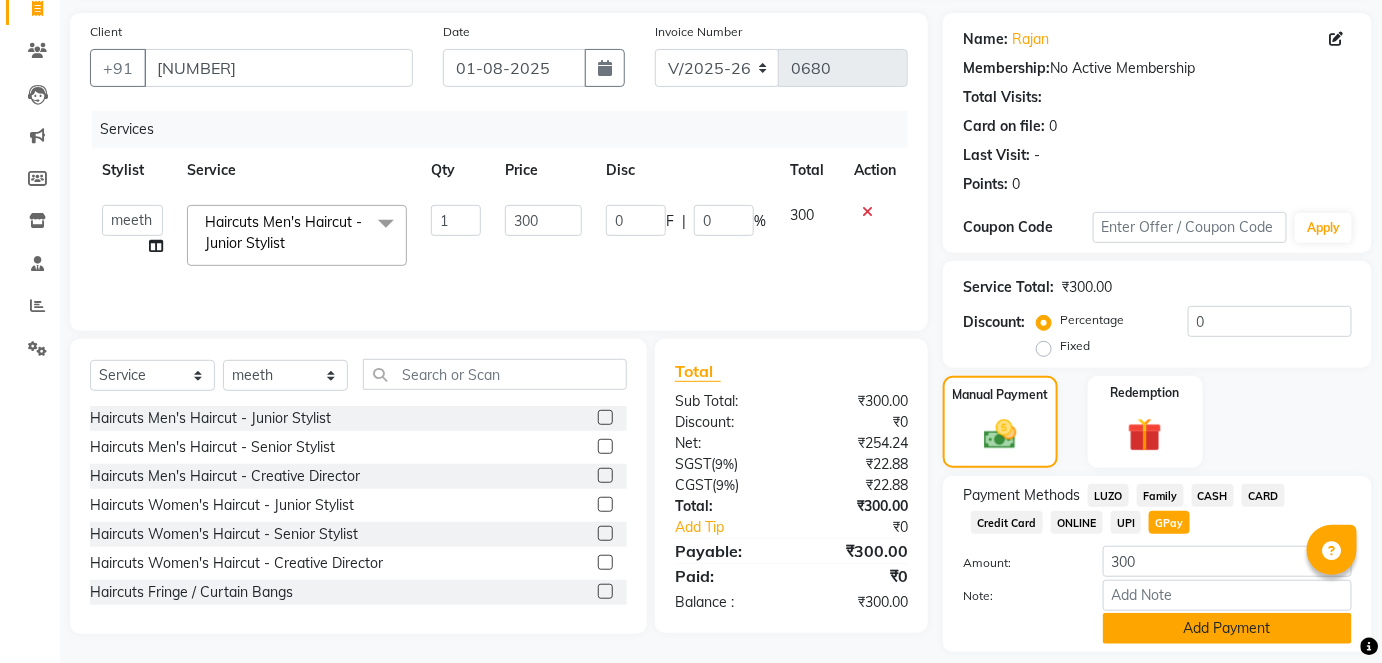 click on "Add Payment" 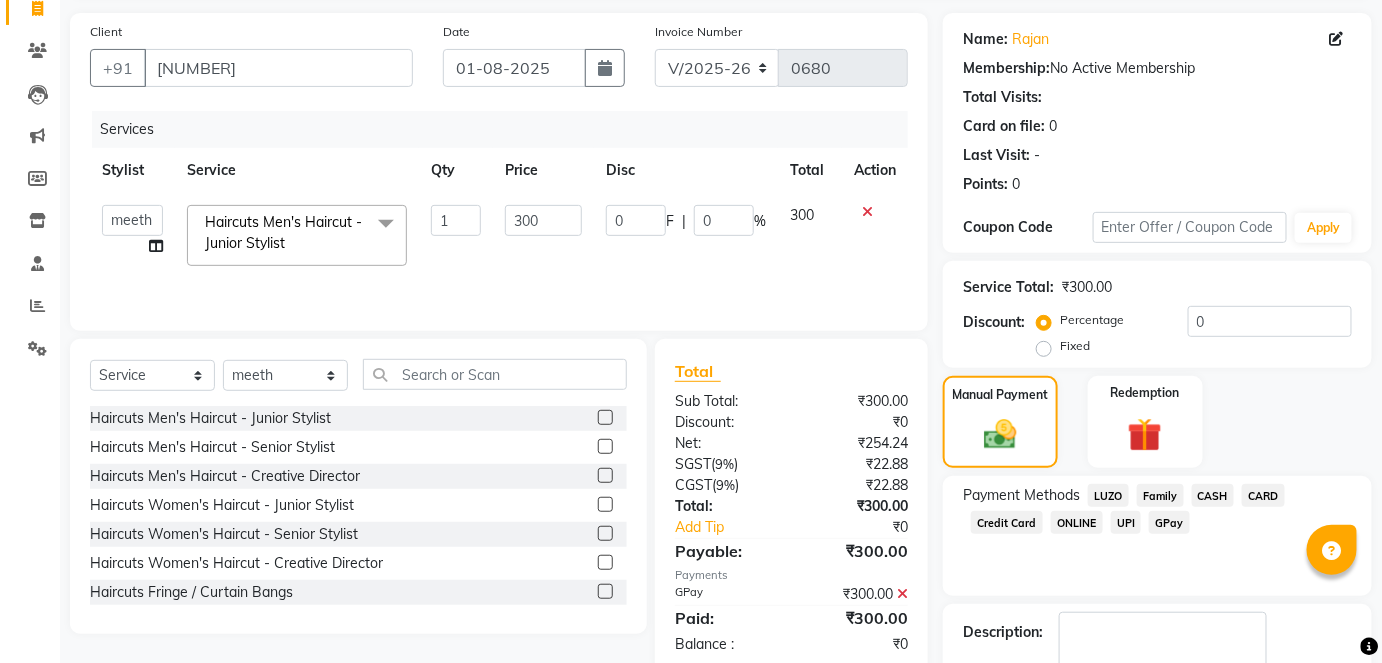 scroll, scrollTop: 252, scrollLeft: 0, axis: vertical 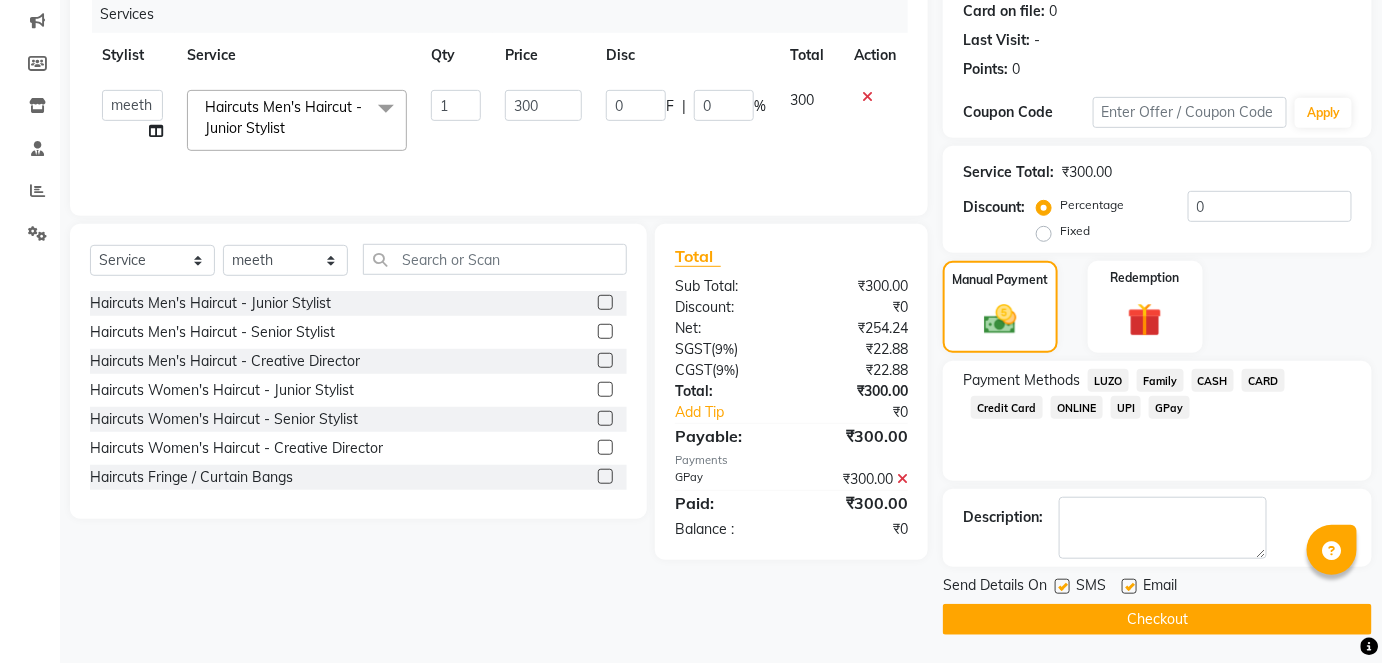 click on "Checkout" 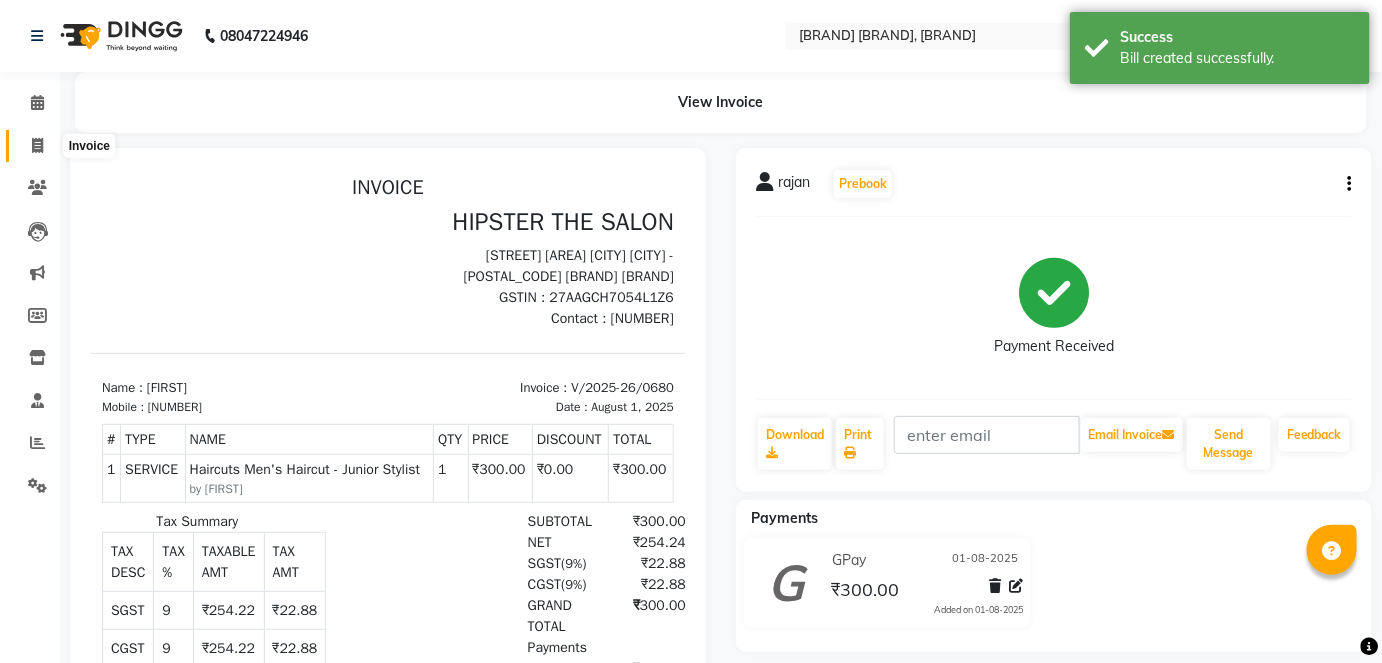 scroll, scrollTop: 0, scrollLeft: 0, axis: both 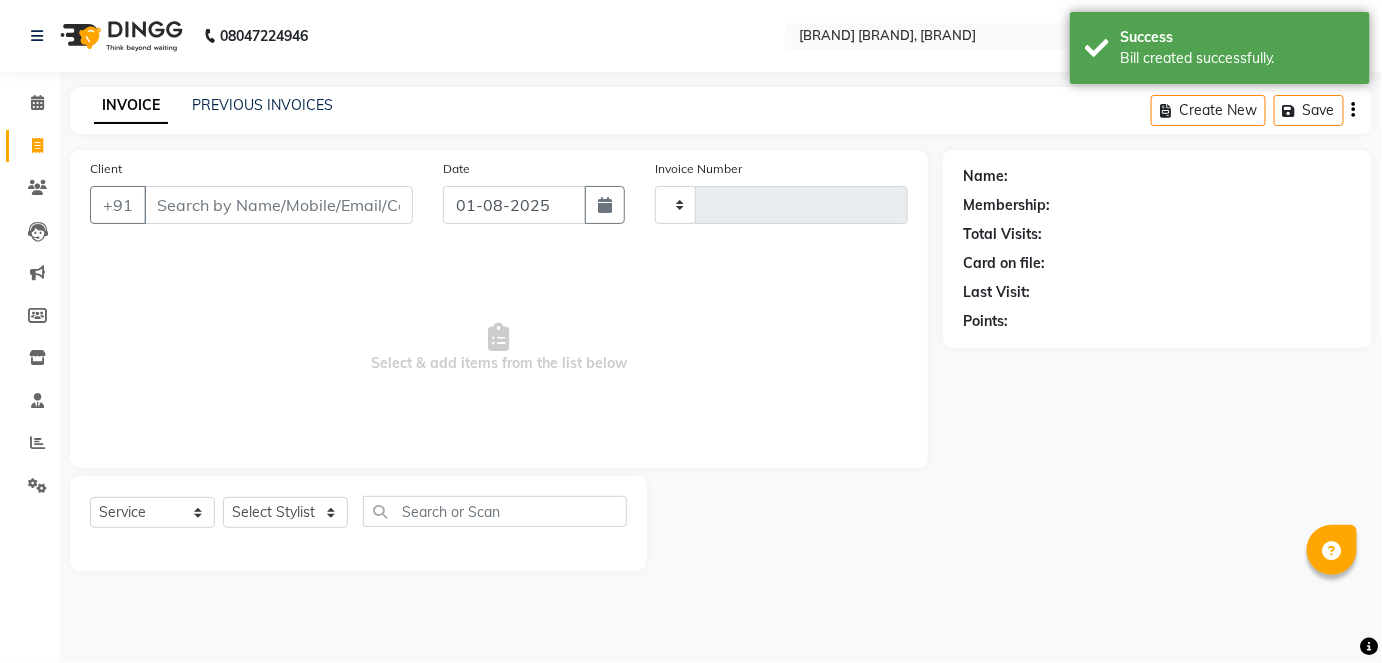 type on "0681" 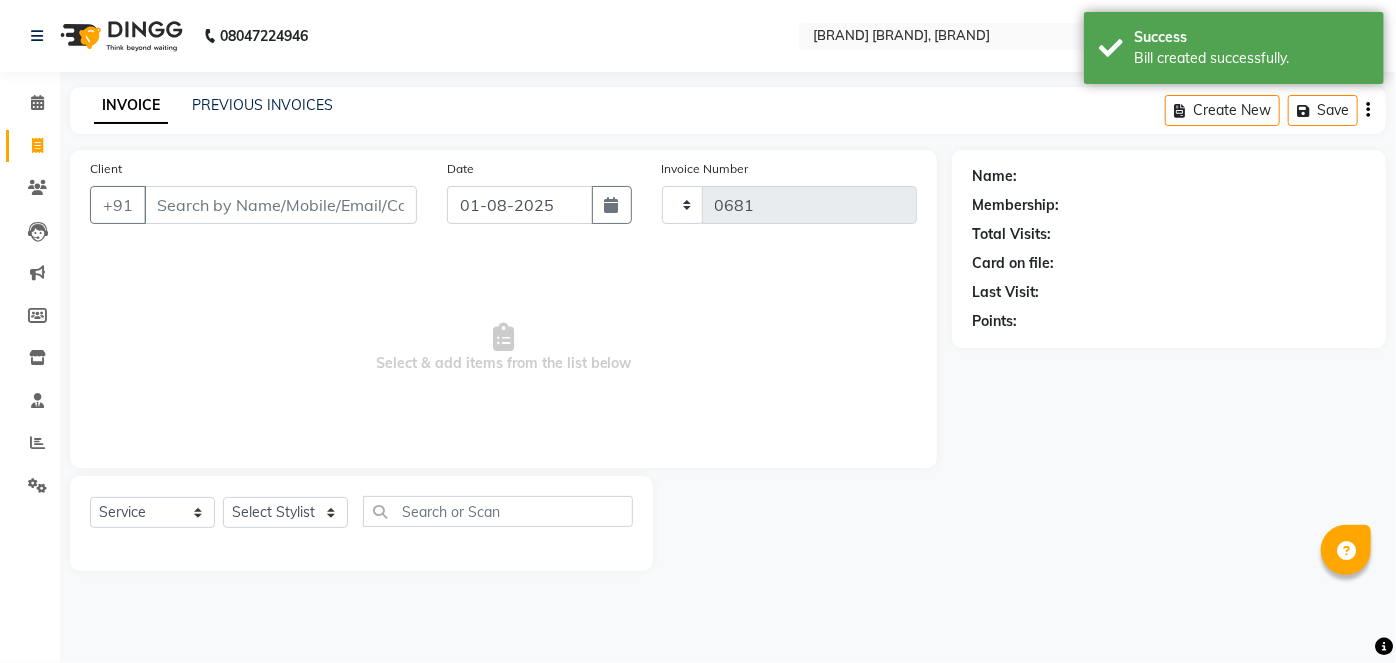 select on "4468" 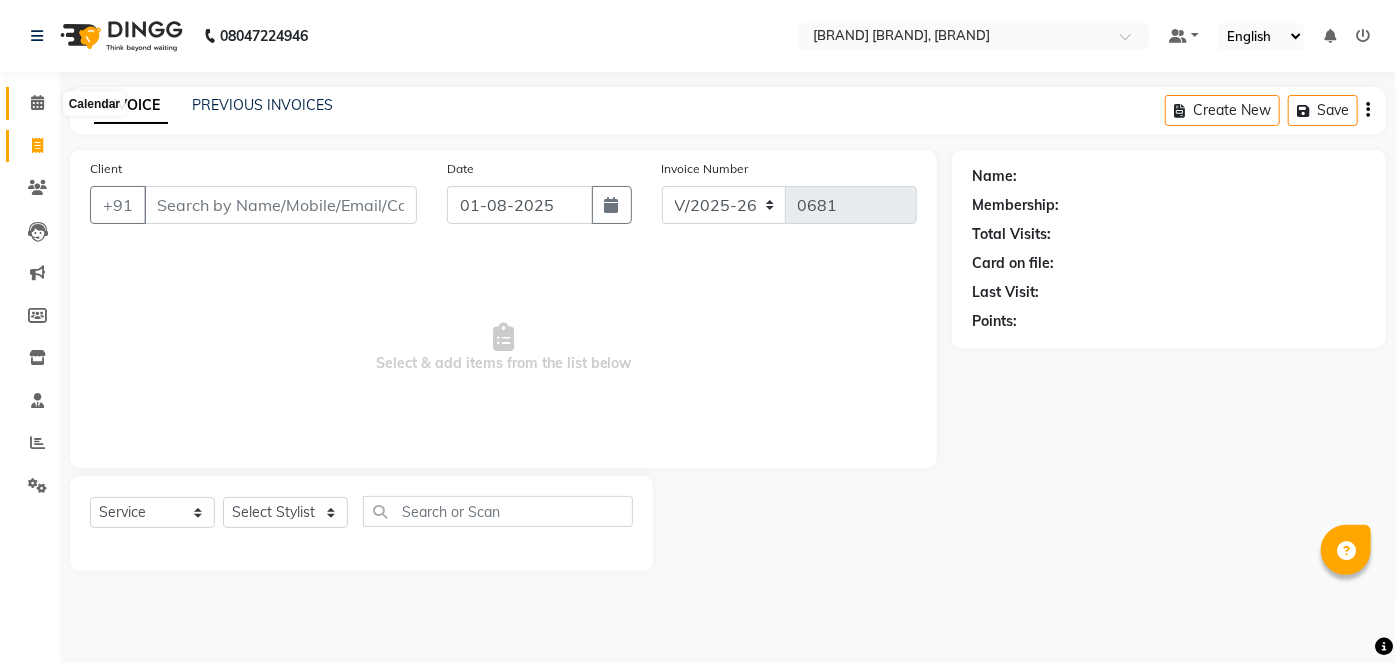 click 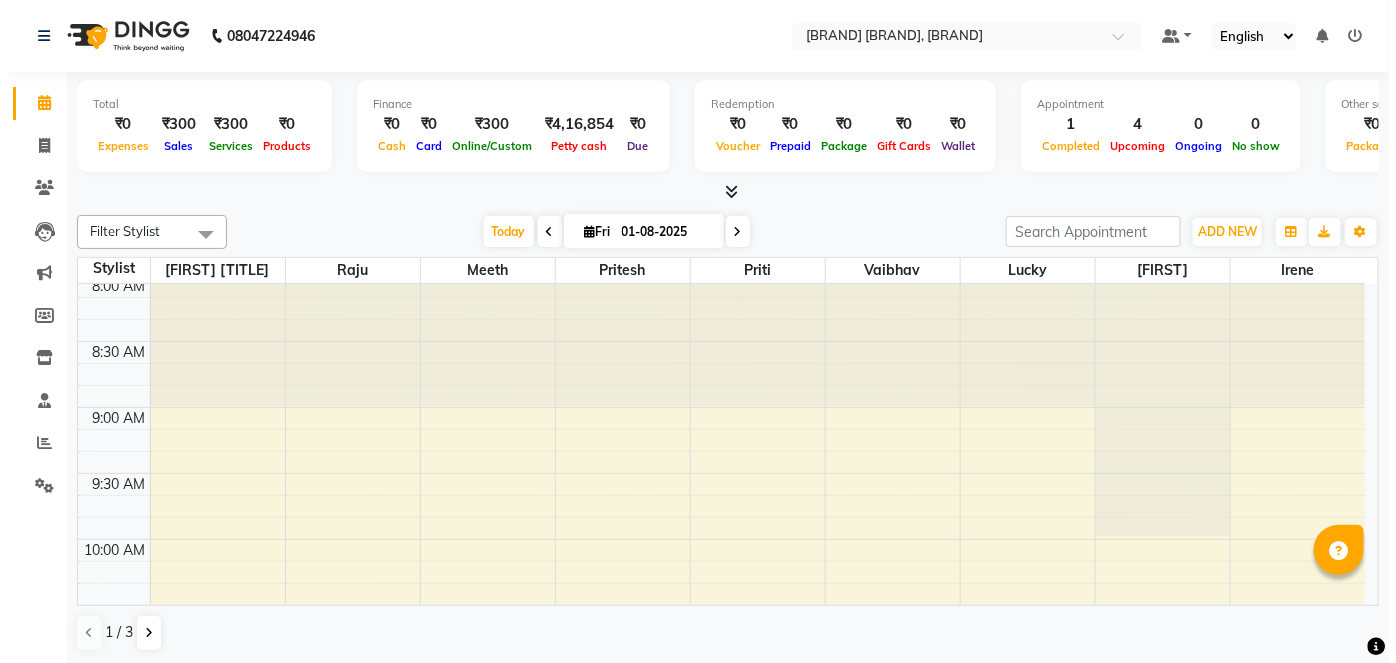 scroll, scrollTop: 0, scrollLeft: 0, axis: both 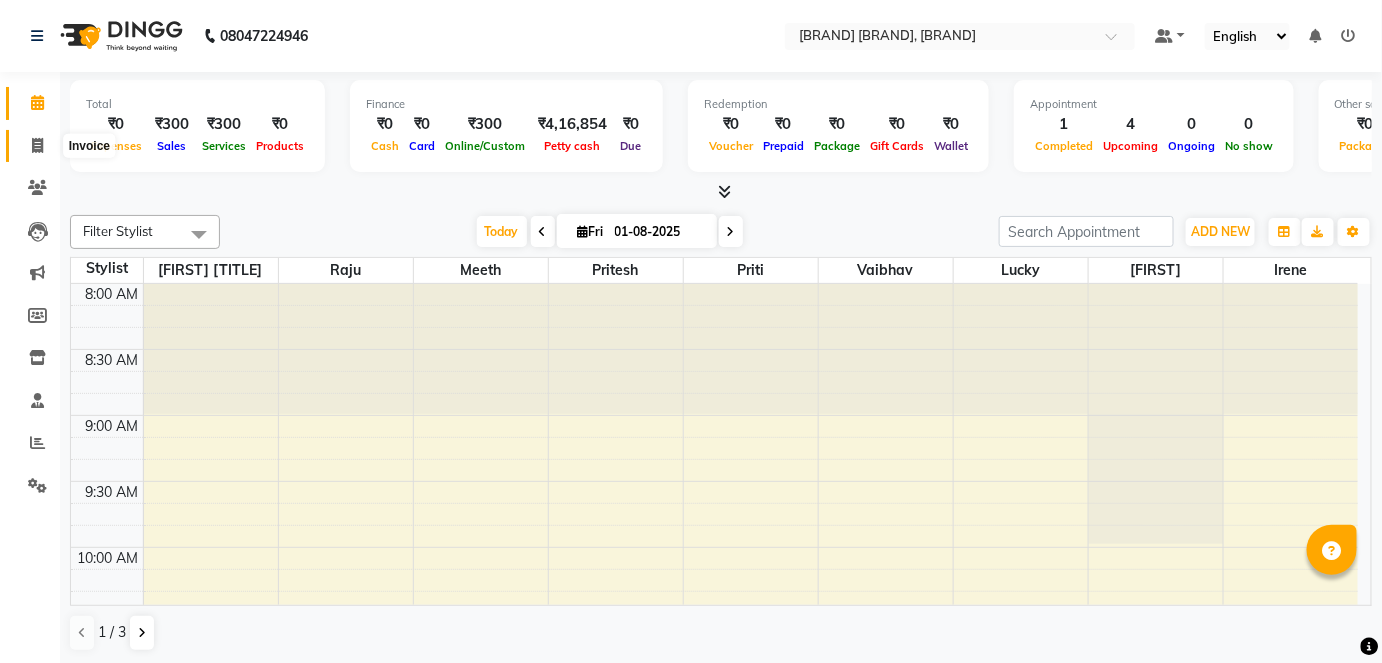 click 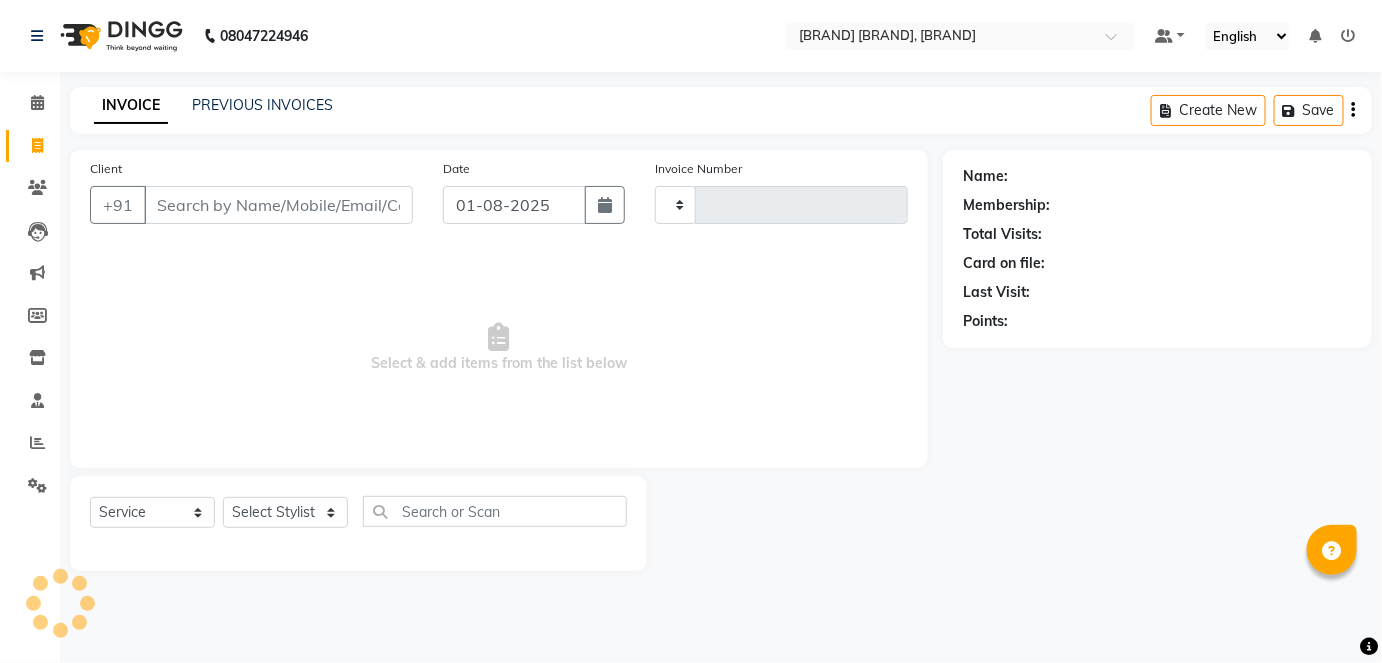 type on "0681" 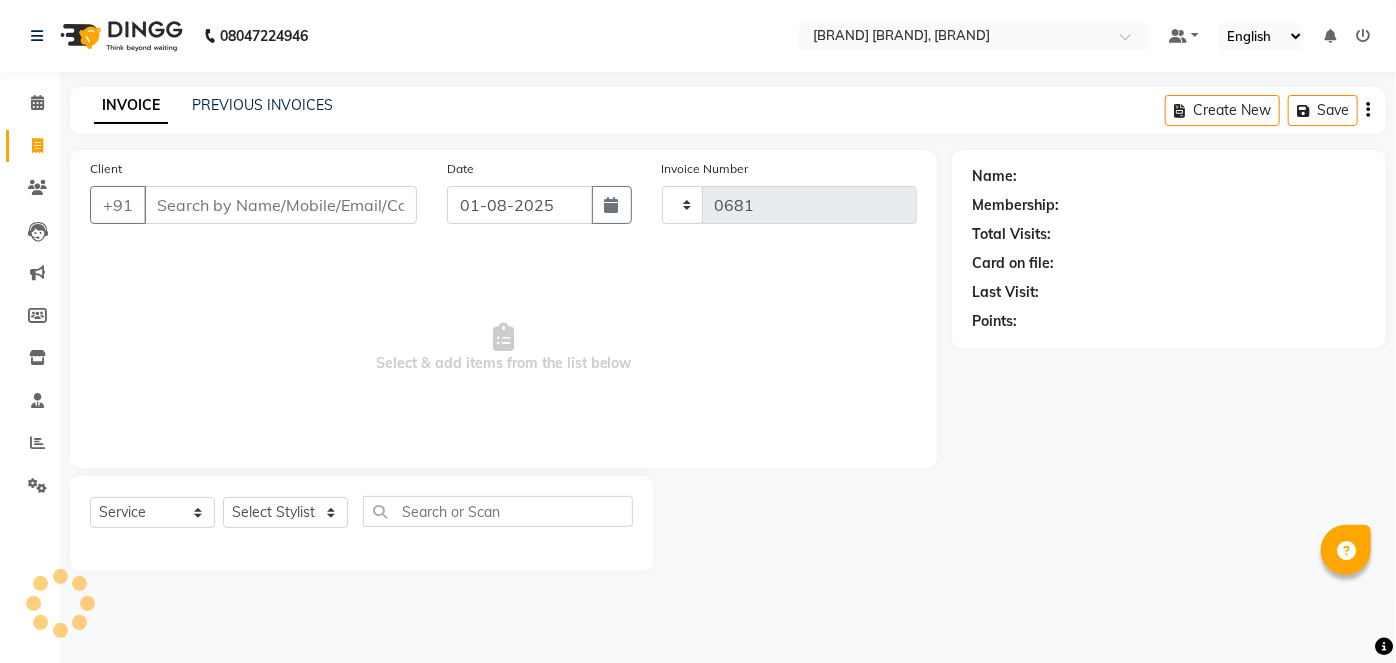 select on "4468" 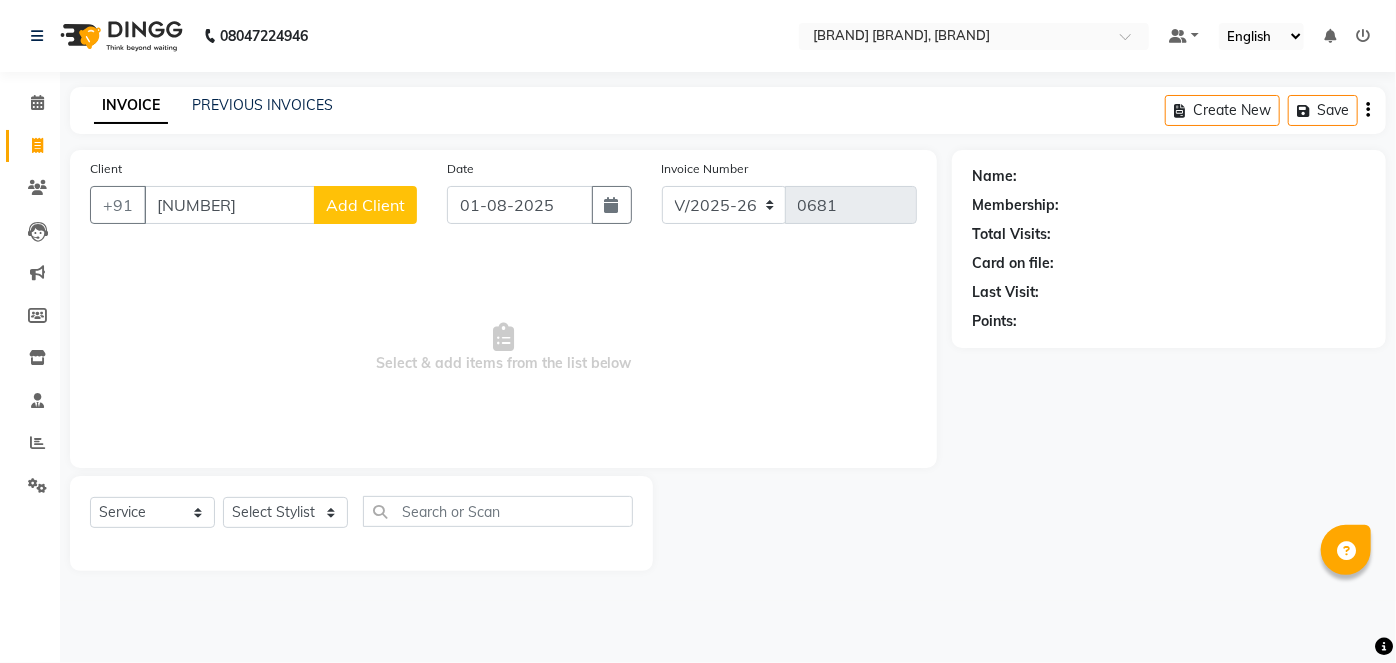 type on "[NUMBER]" 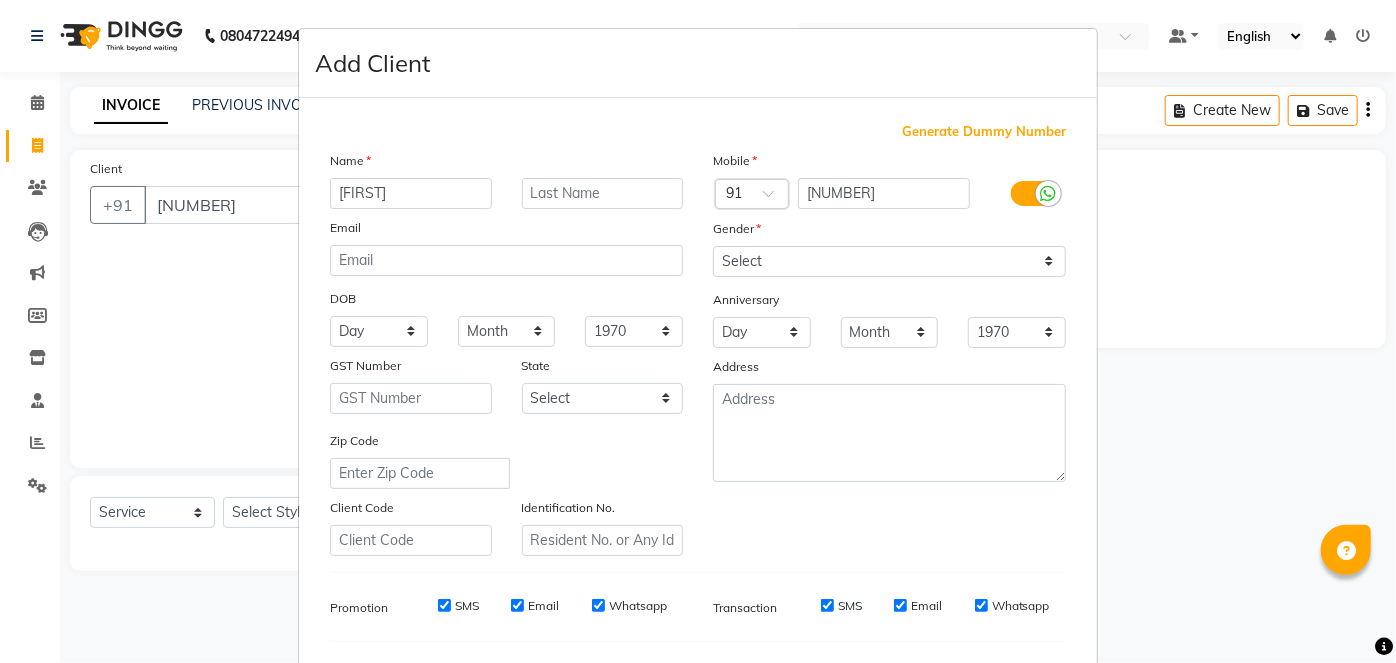 type on "[FIRST]" 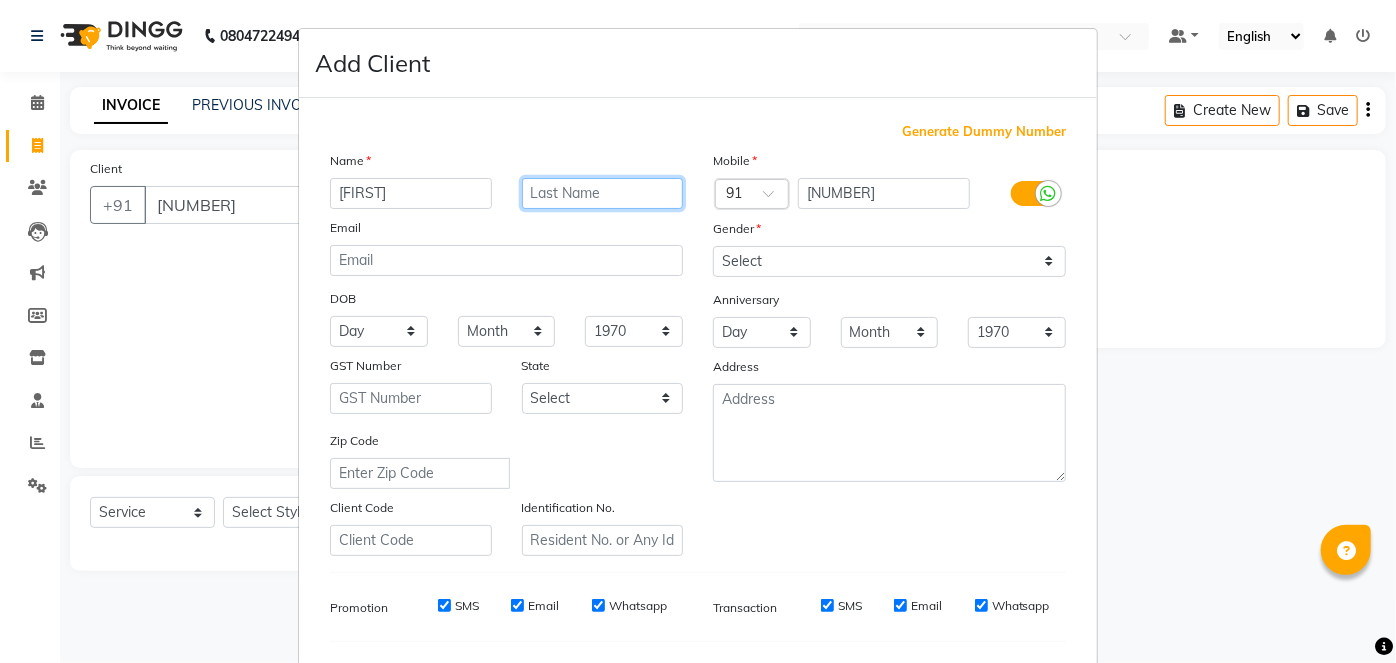 click at bounding box center (603, 193) 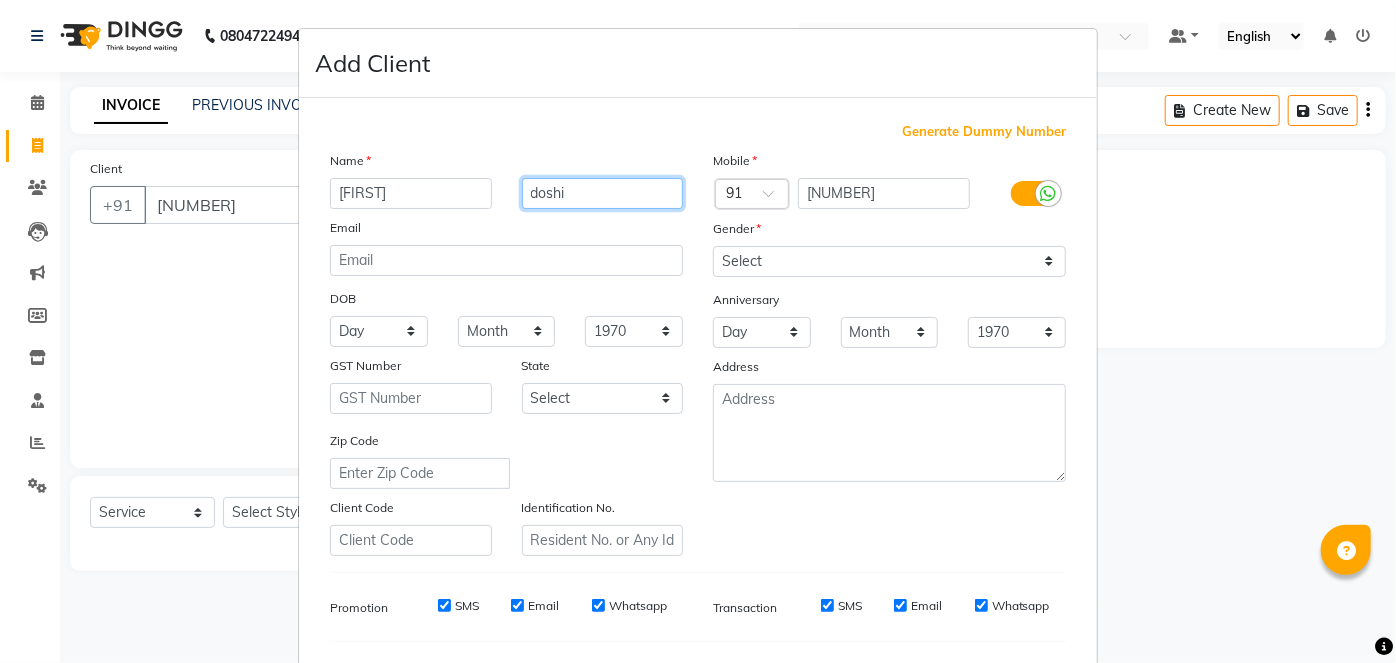type on "doshi" 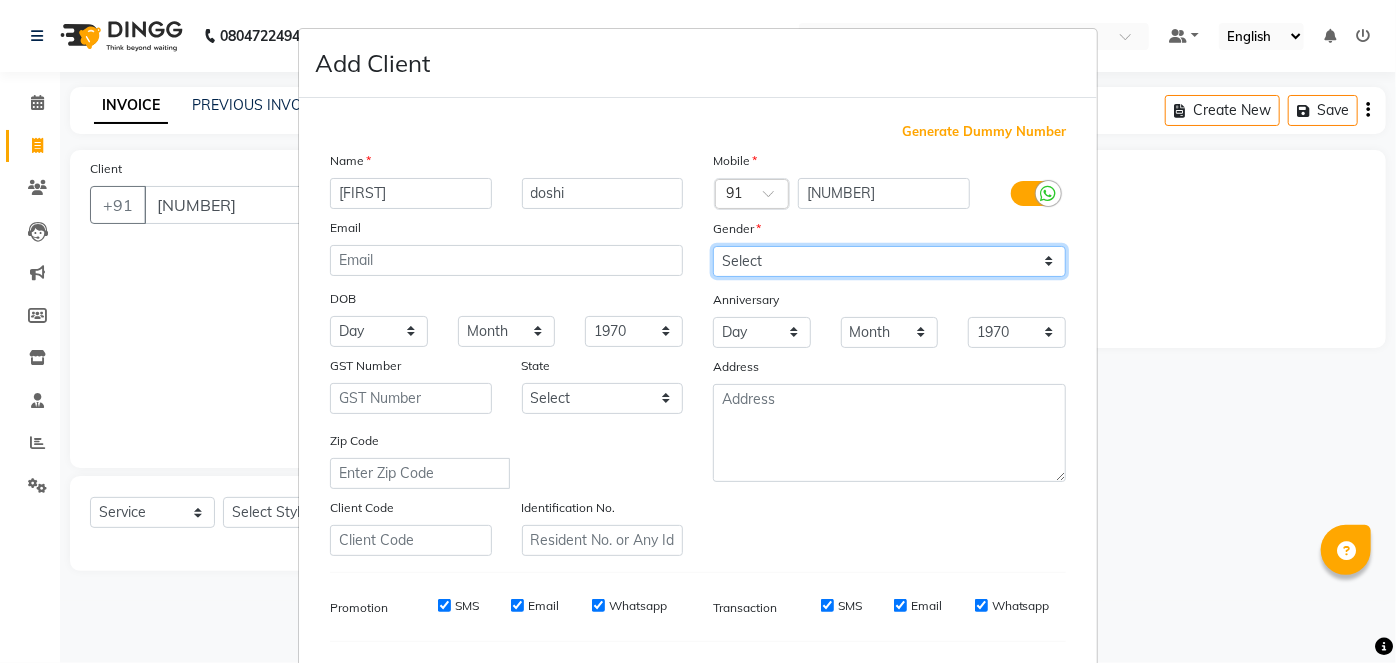 click on "Select Male Female Other Prefer Not To Say" at bounding box center [889, 261] 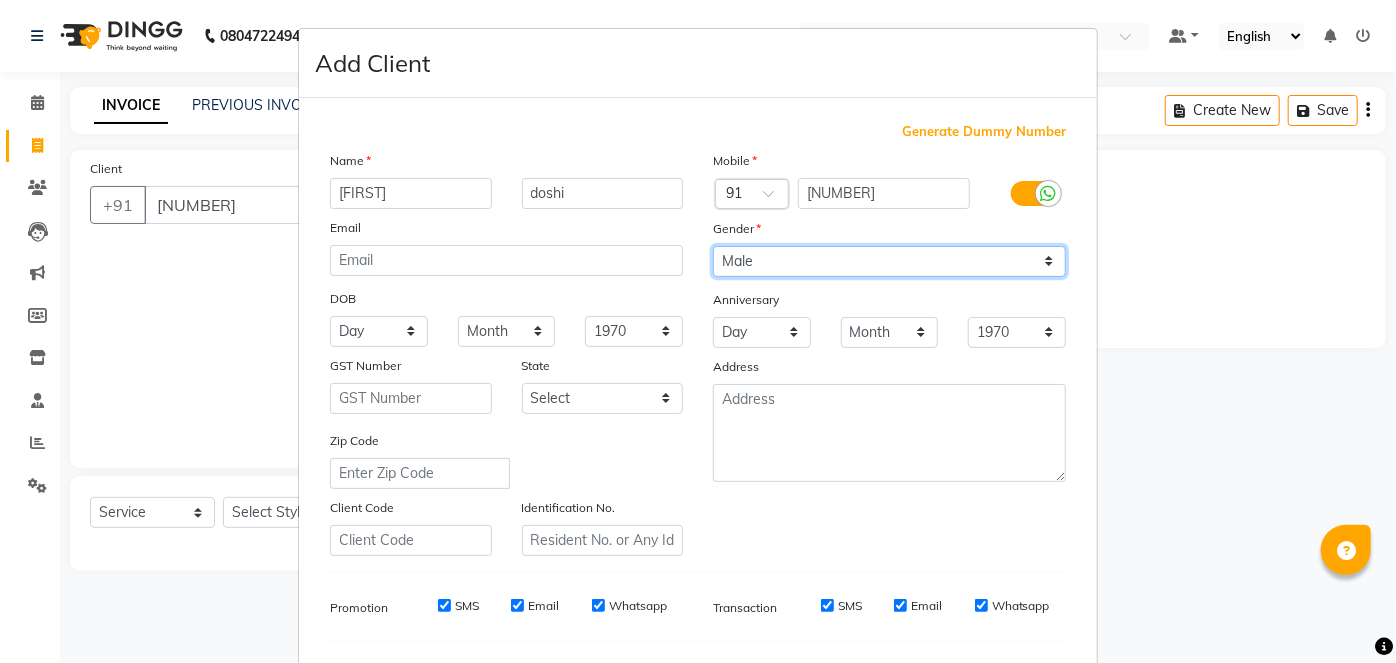 click on "Select Male Female Other Prefer Not To Say" at bounding box center (889, 261) 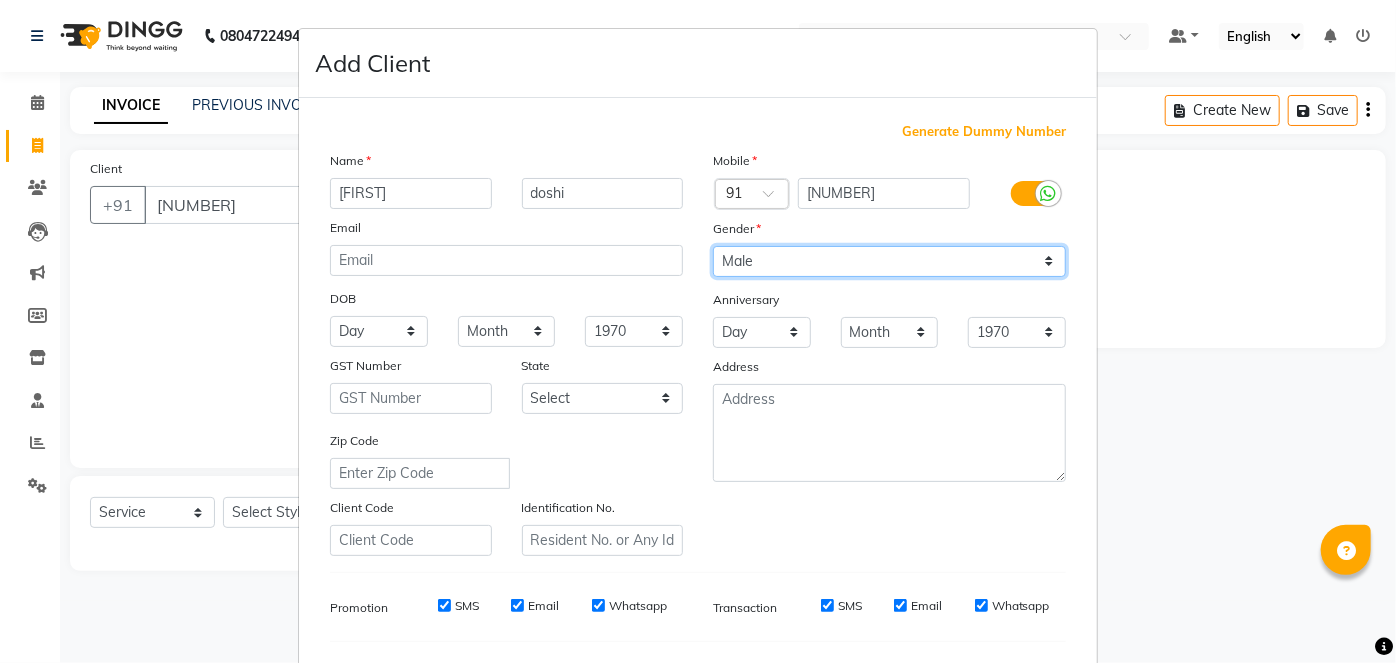 click on "Select Male Female Other Prefer Not To Say" at bounding box center [889, 261] 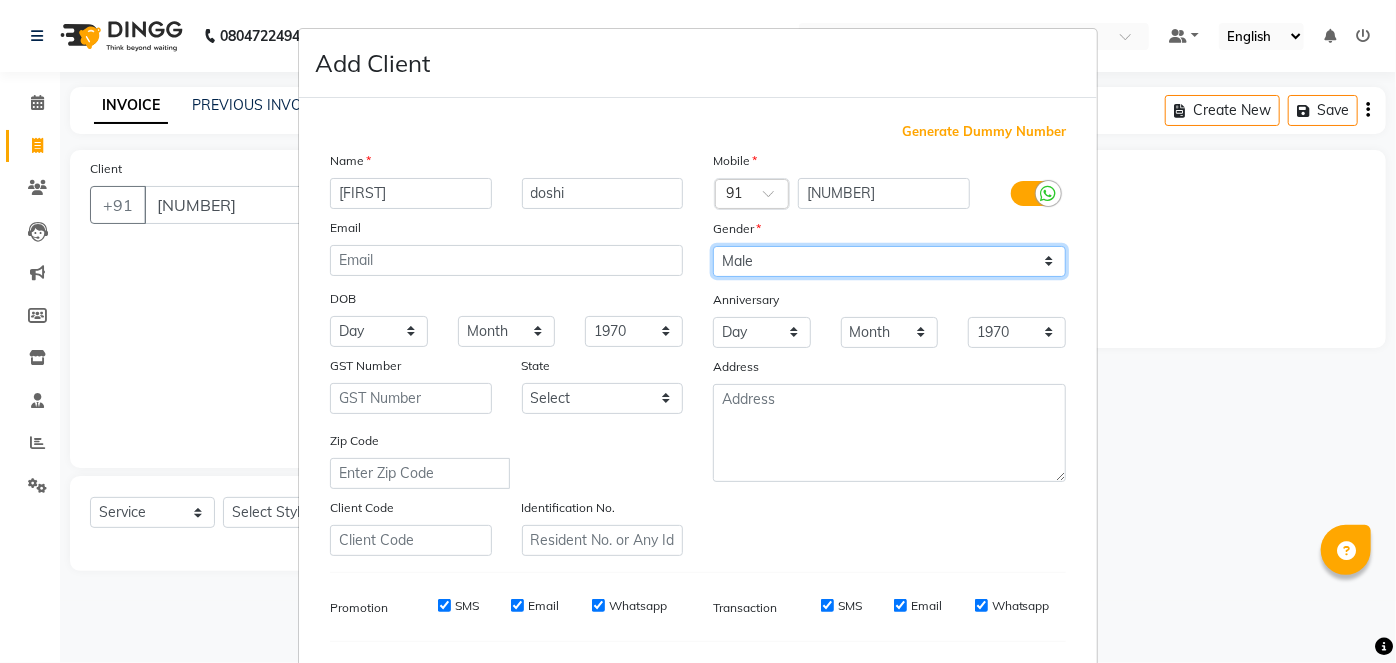 select on "female" 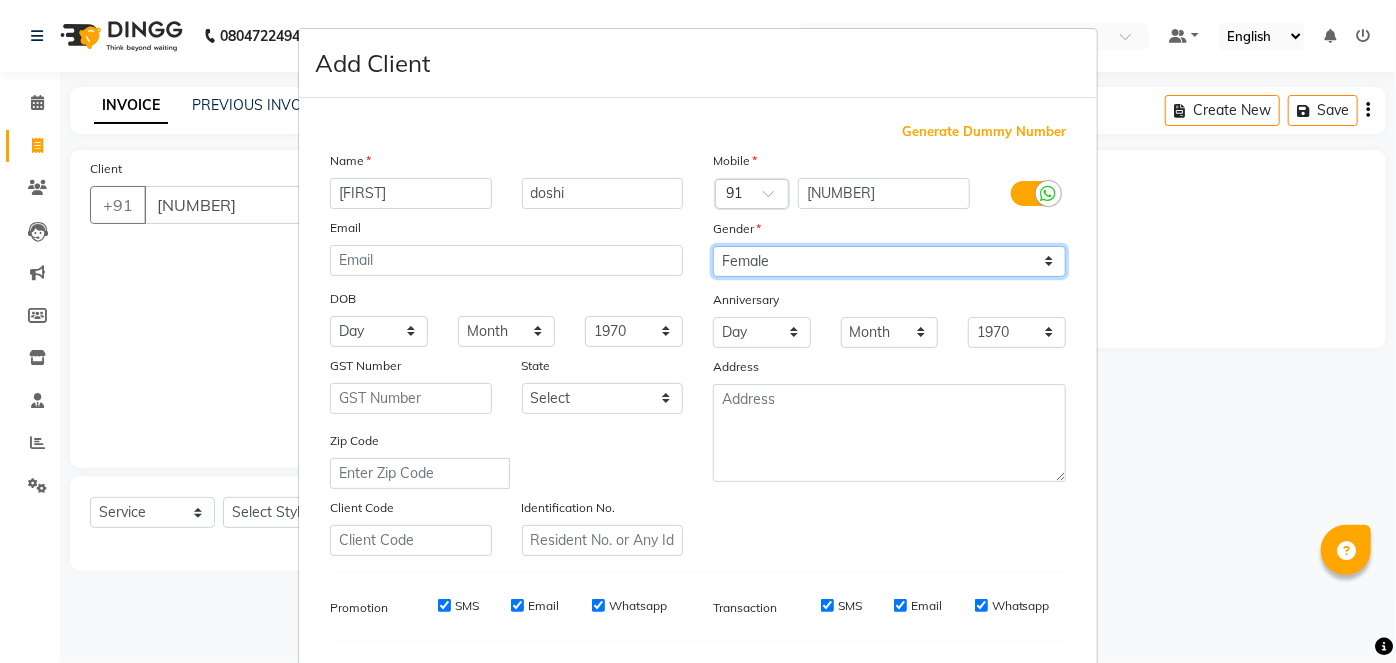 click on "Select Male Female Other Prefer Not To Say" at bounding box center [889, 261] 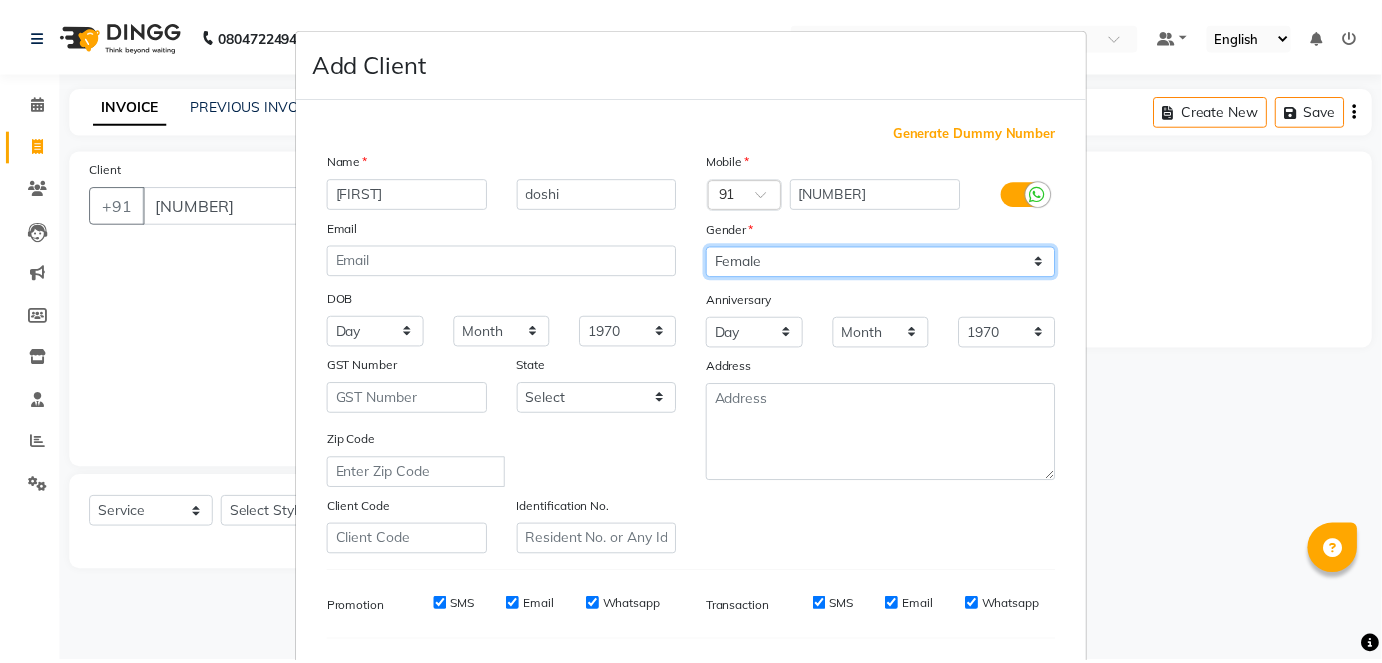 scroll, scrollTop: 258, scrollLeft: 0, axis: vertical 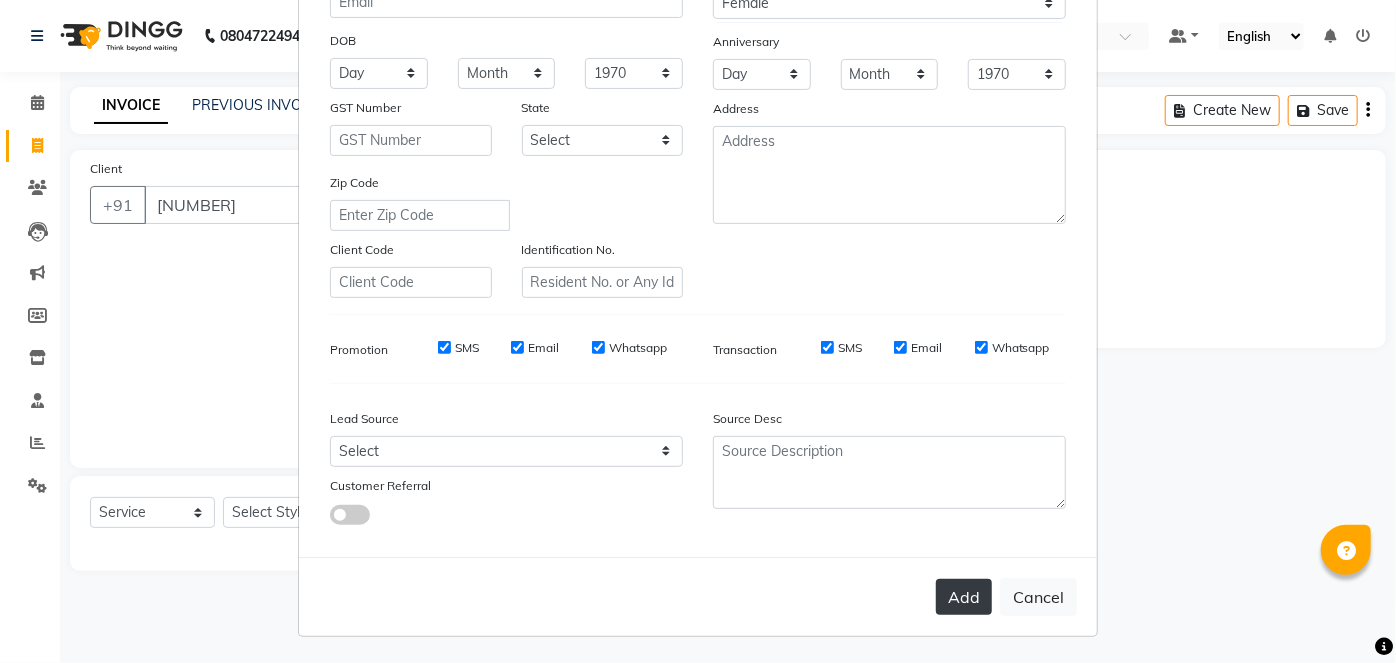 click on "Add" at bounding box center [964, 597] 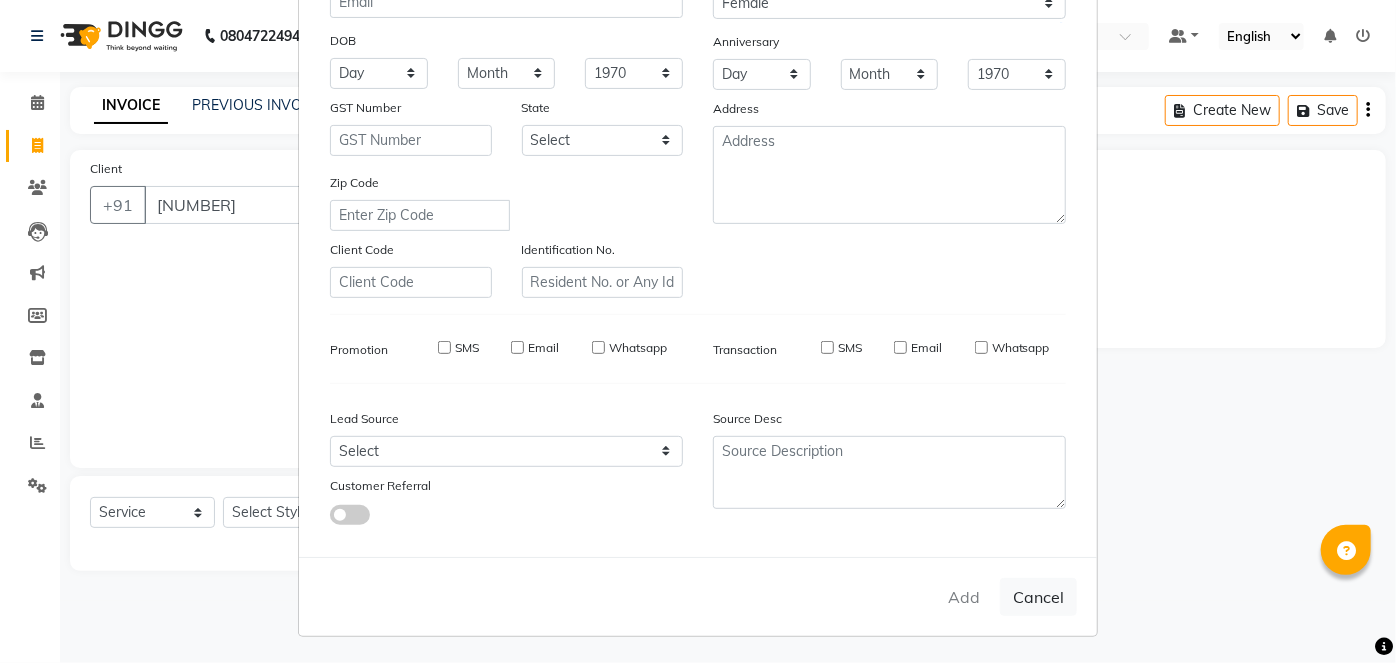 type 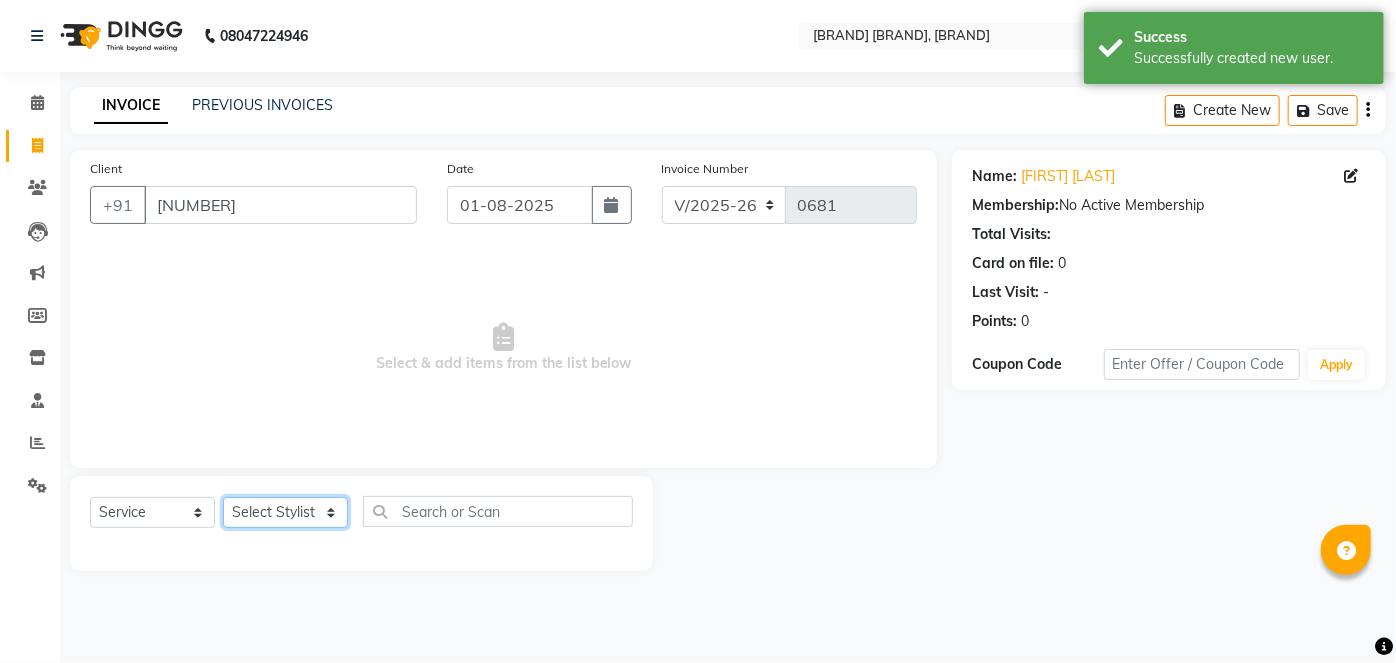 click on "Select Stylist [FIRST] [FIRST] [FIRST] [FIRST] [FIRST] [FIRST] [FIRST] [FIRST] [FIRST] [FIRST] [FIRST] [FIRST] [FIRST] [FIRST] [FIRST] [FIRST] [FIRST] [FIRST] [FIRST] [FIRST] [FIRST] [FIRST] [FIRST] [FIRST] [FIRST] [FIRST] [FIRST] [FIRST]" 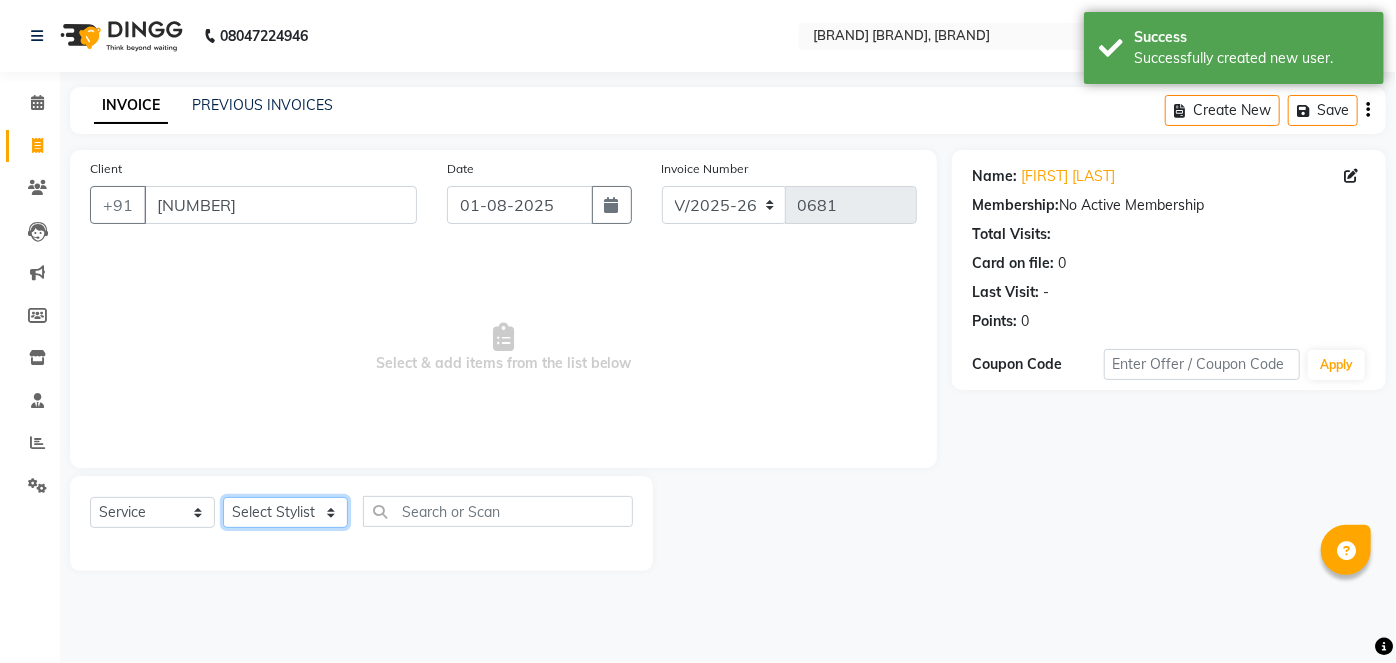 click on "Select Stylist [FIRST] [FIRST] [FIRST] [FIRST] [FIRST] [FIRST] [FIRST] [FIRST] [FIRST] [FIRST] [FIRST] [FIRST] [FIRST] [FIRST] [FIRST] [FIRST] [FIRST] [FIRST] [FIRST] [FIRST] [FIRST] [FIRST] [FIRST] [FIRST] [FIRST] [FIRST] [FIRST] [FIRST]" 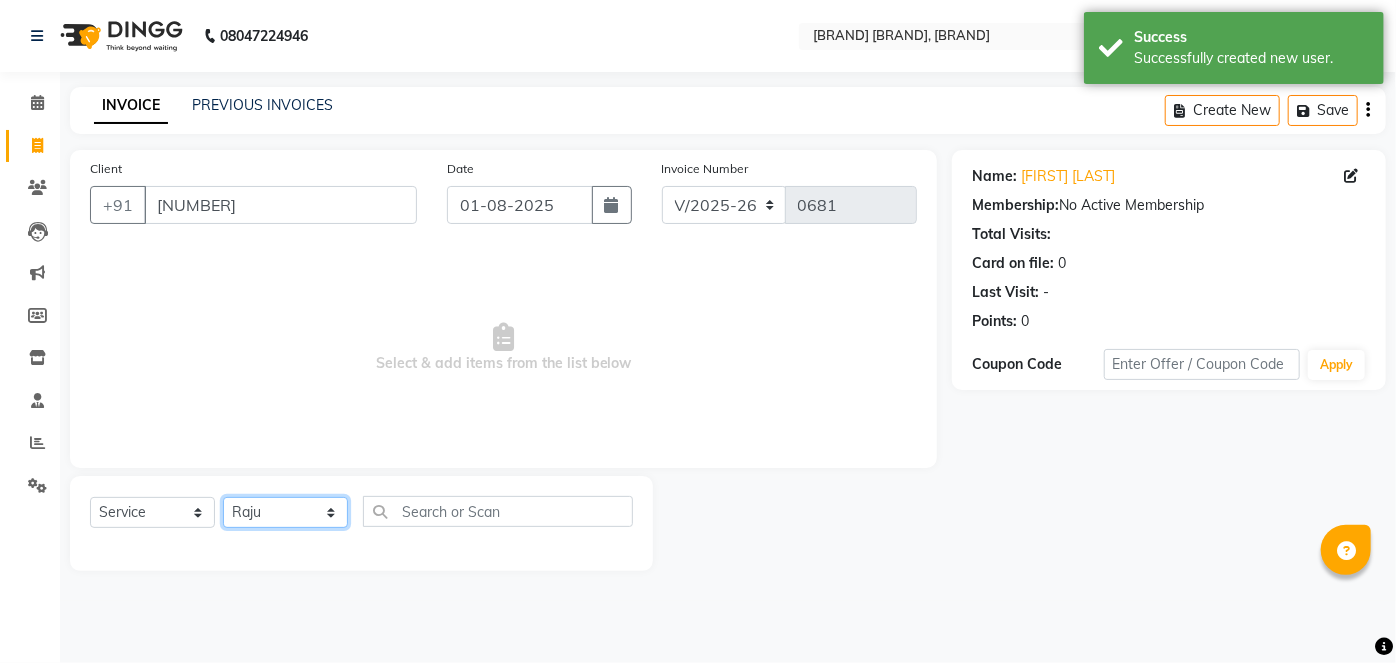 click on "Select Stylist [FIRST] [FIRST] [FIRST] [FIRST] [FIRST] [FIRST] [FIRST] [FIRST] [FIRST] [FIRST] [FIRST] [FIRST] [FIRST] [FIRST] [FIRST] [FIRST] [FIRST] [FIRST] [FIRST] [FIRST] [FIRST] [FIRST] [FIRST] [FIRST] [FIRST] [FIRST] [FIRST] [FIRST]" 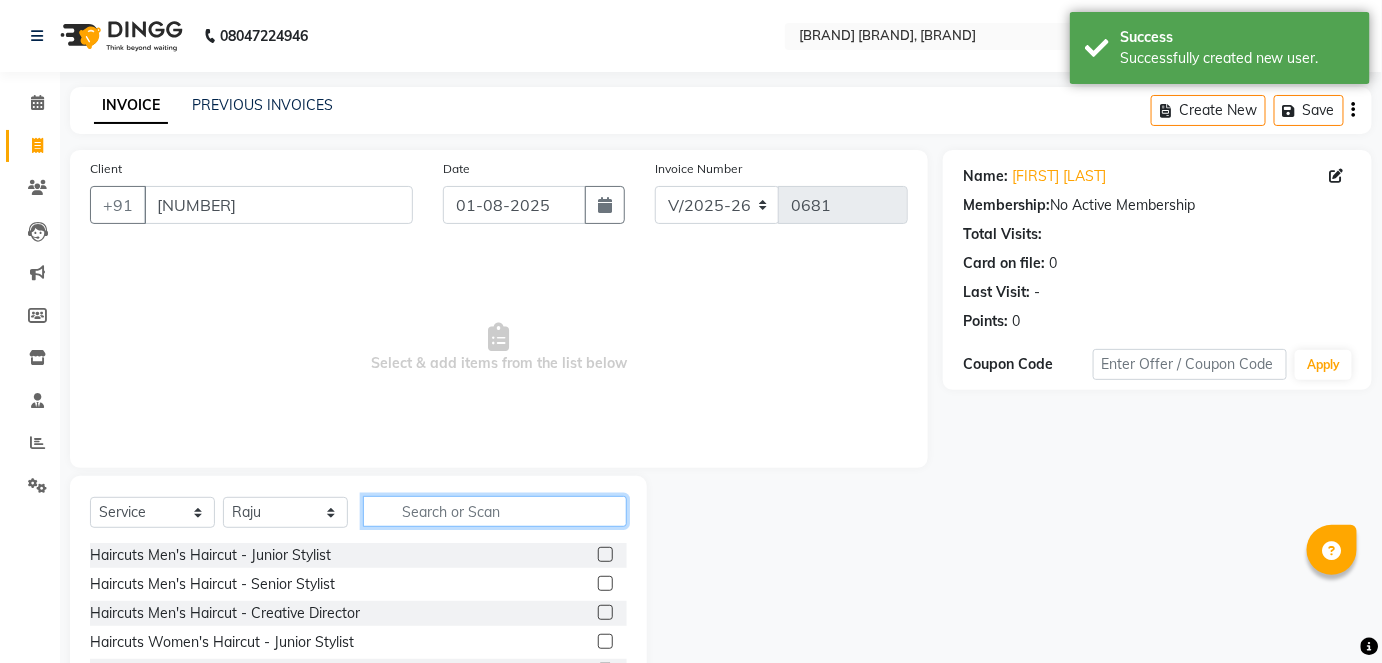 click 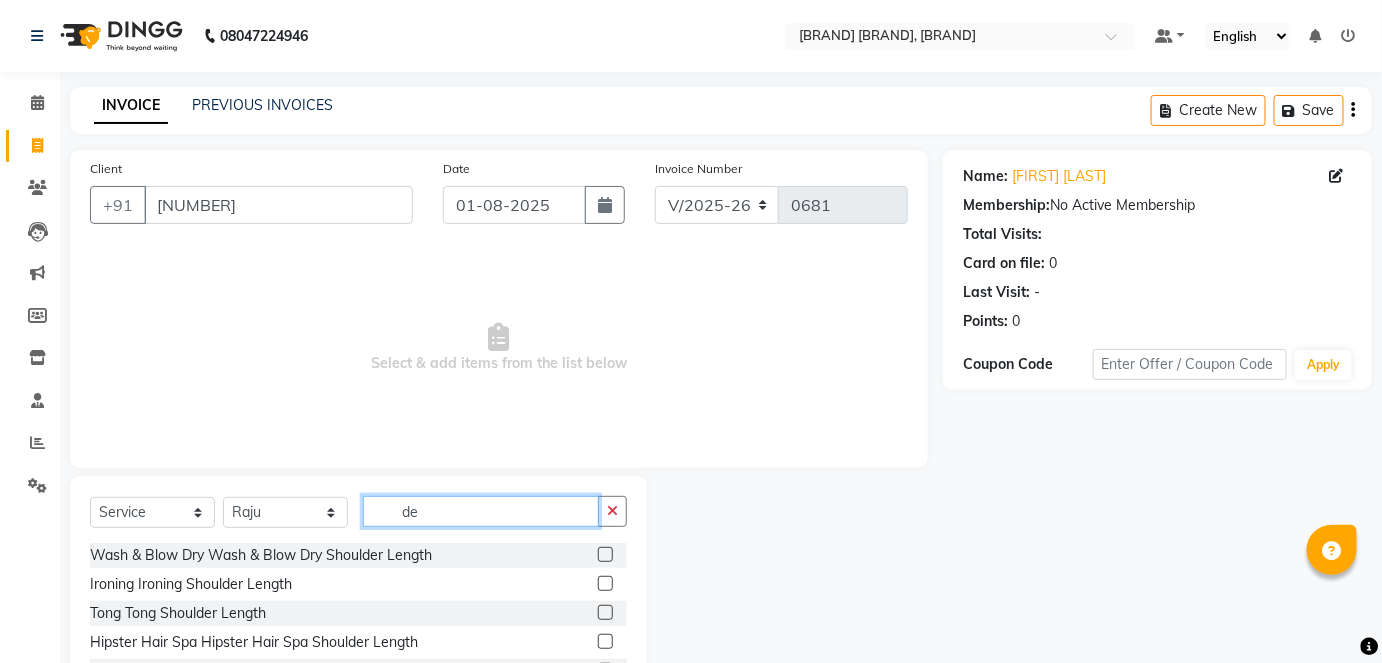 type on "d" 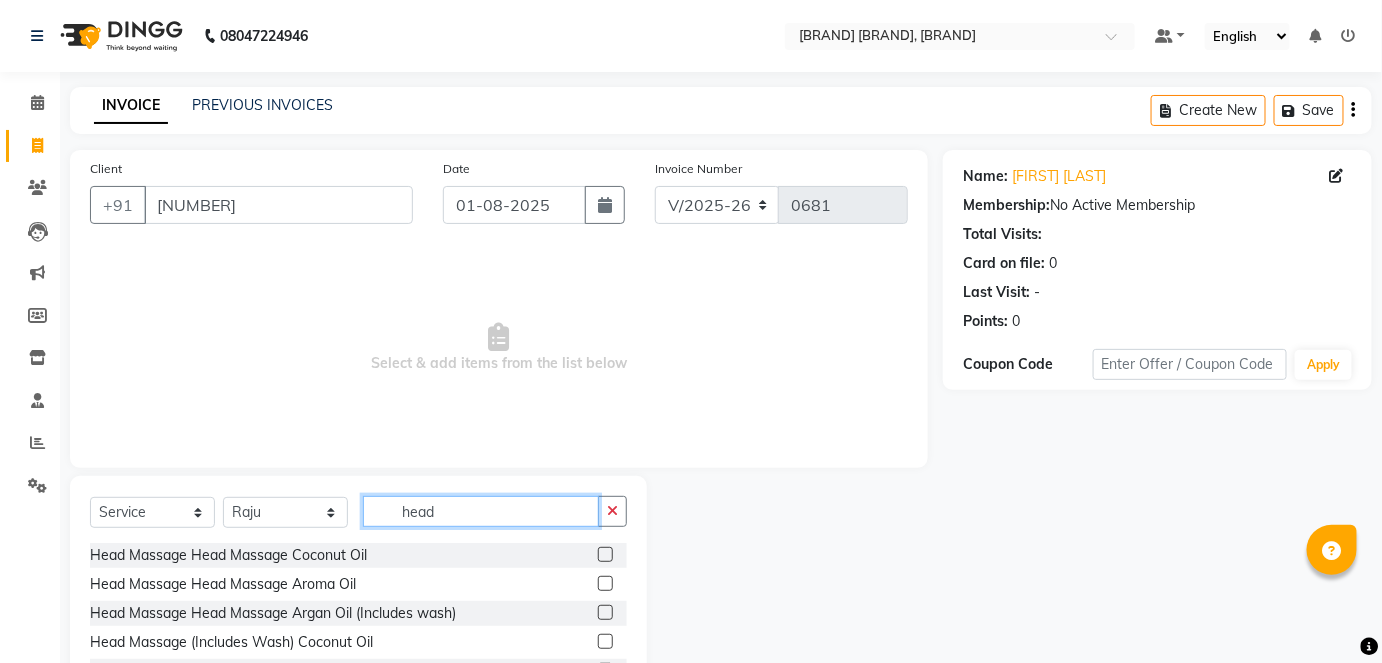 type on "head" 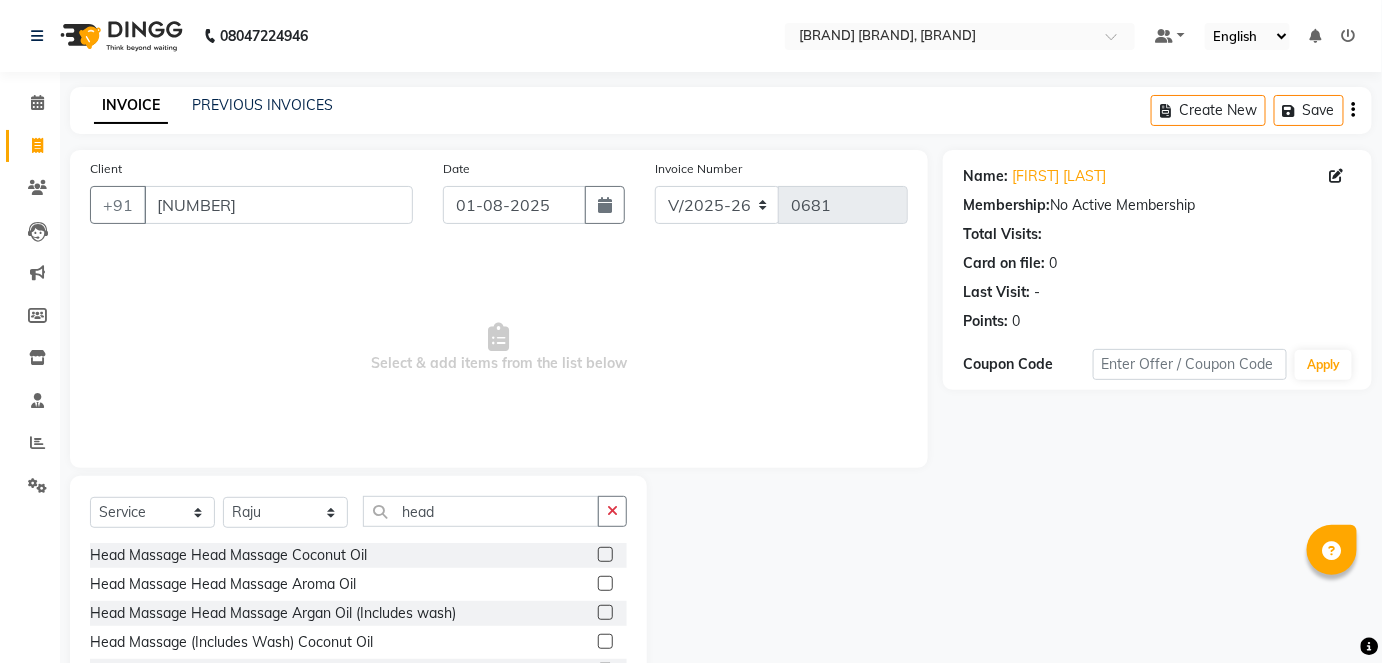 click 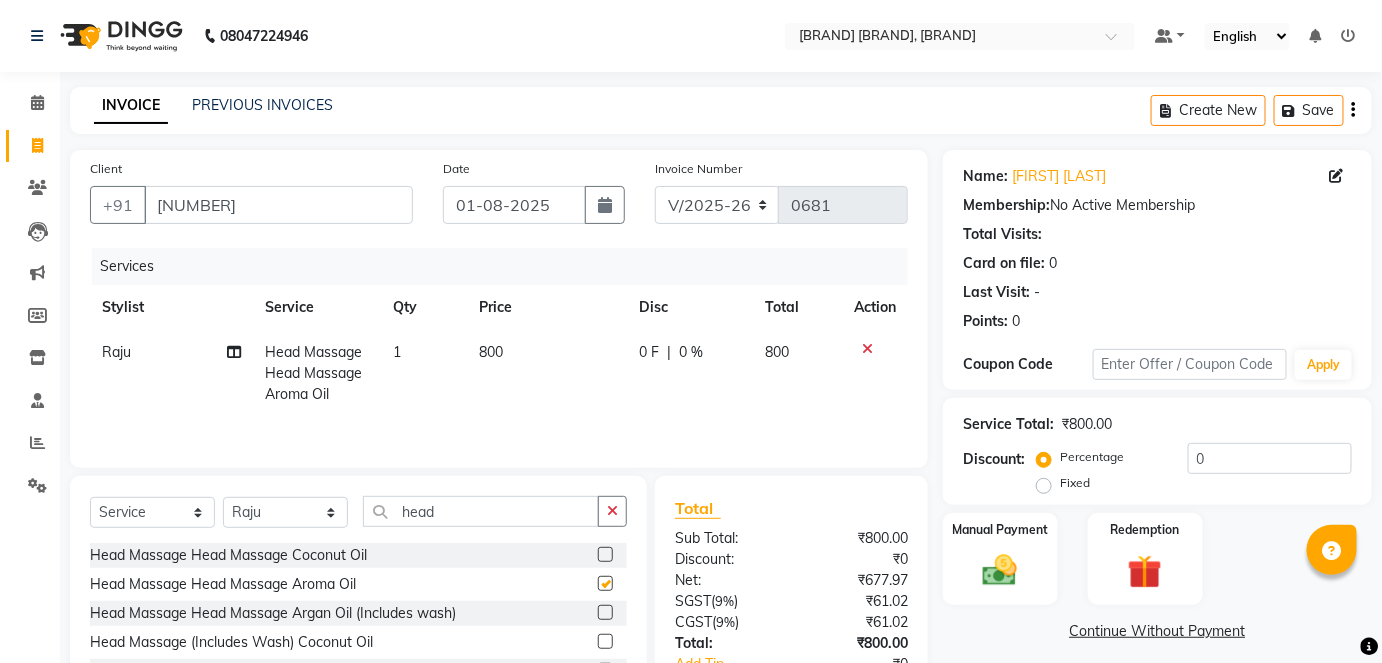 checkbox on "false" 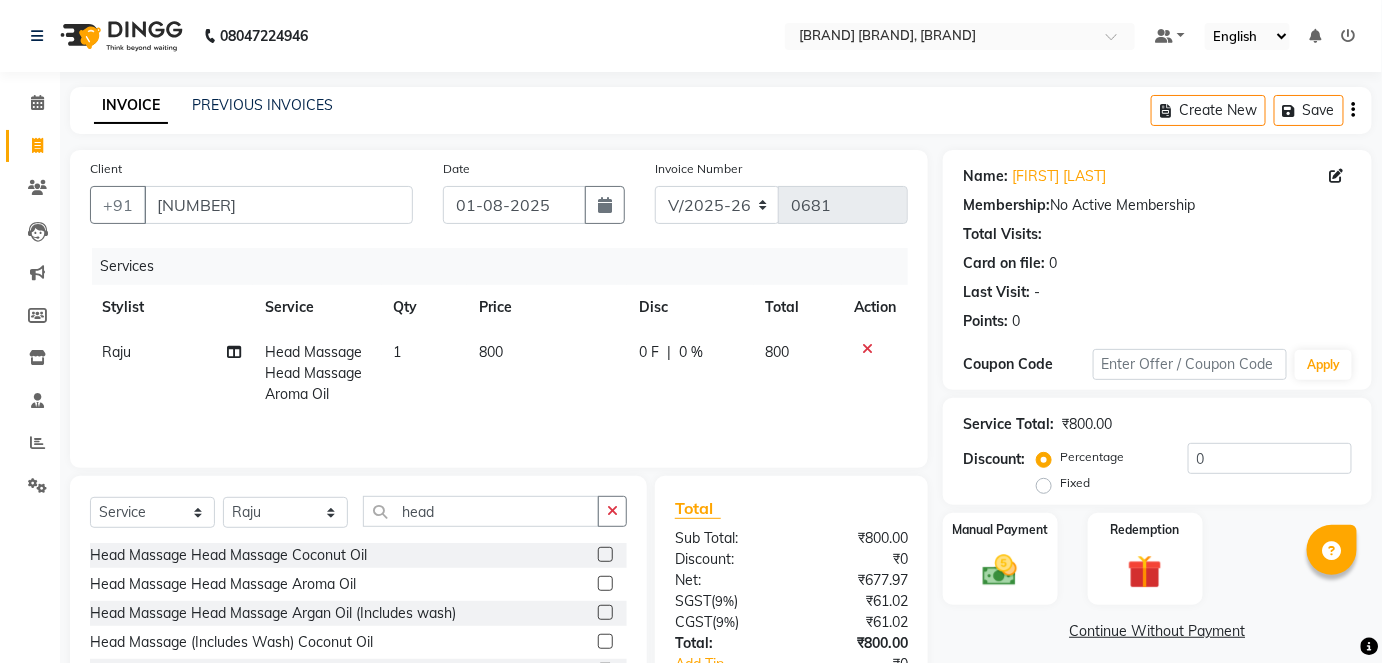 click on "800" 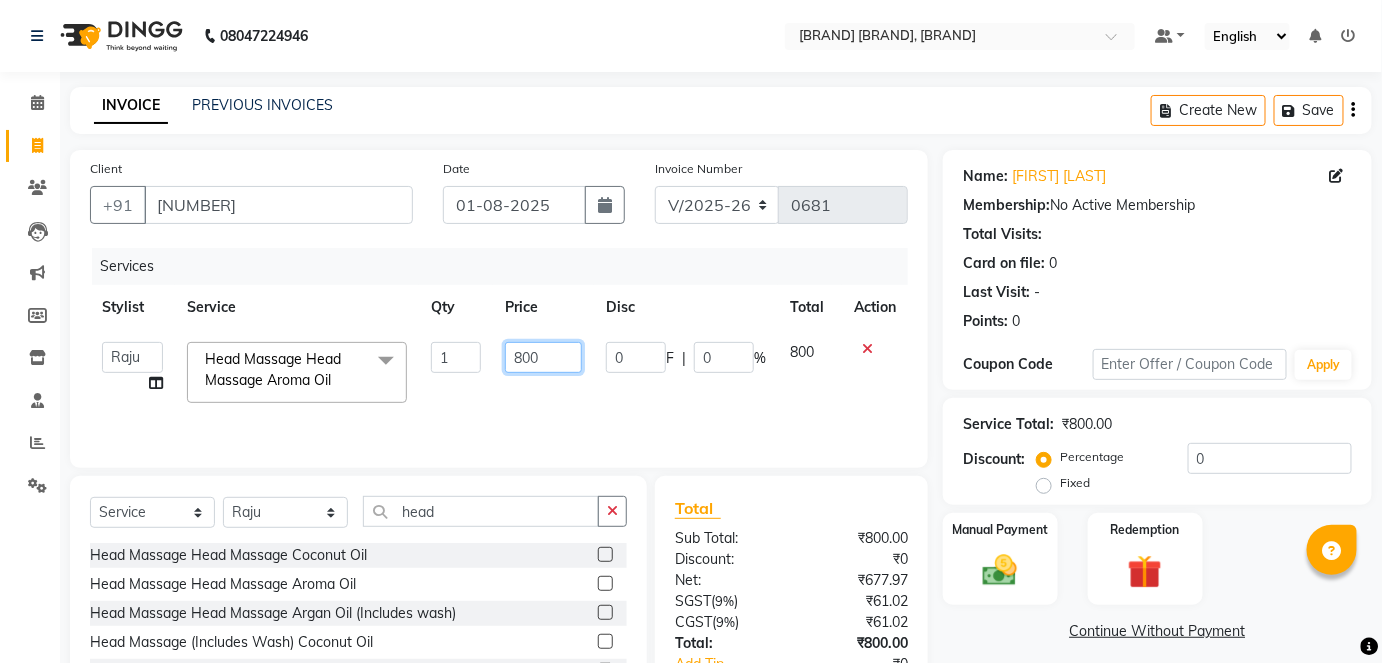 click on "800" 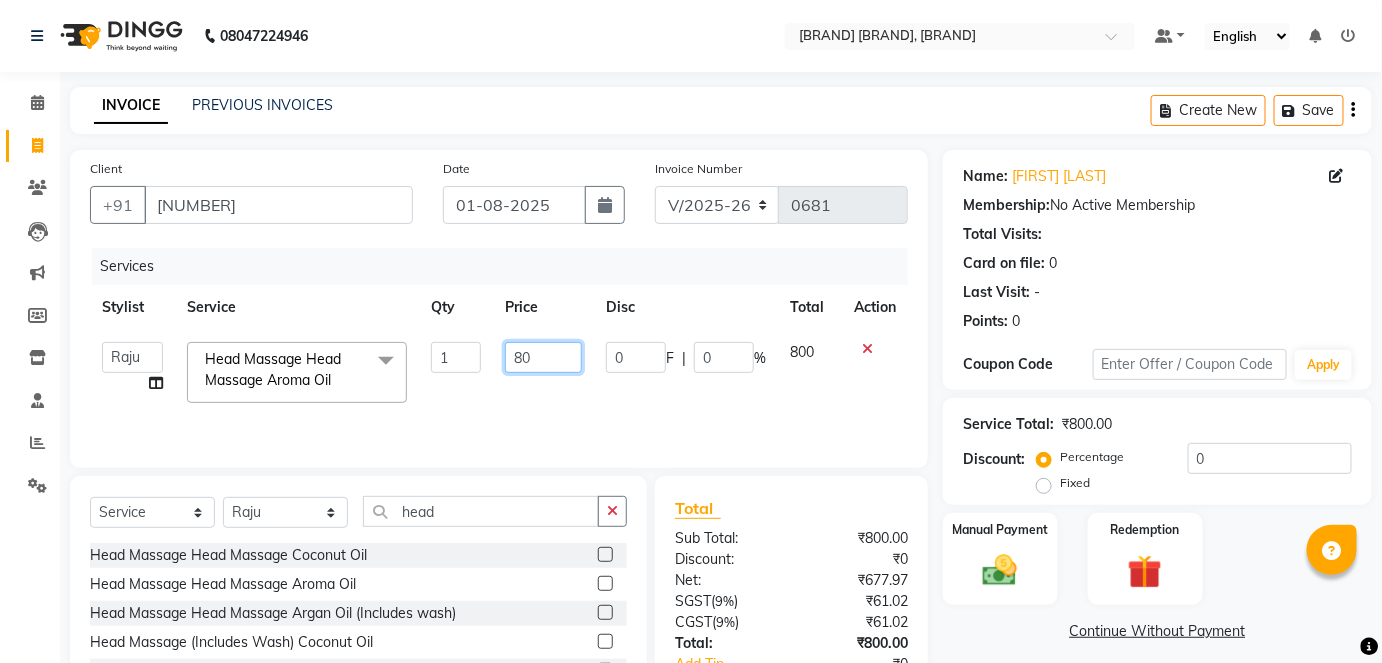 type on "8" 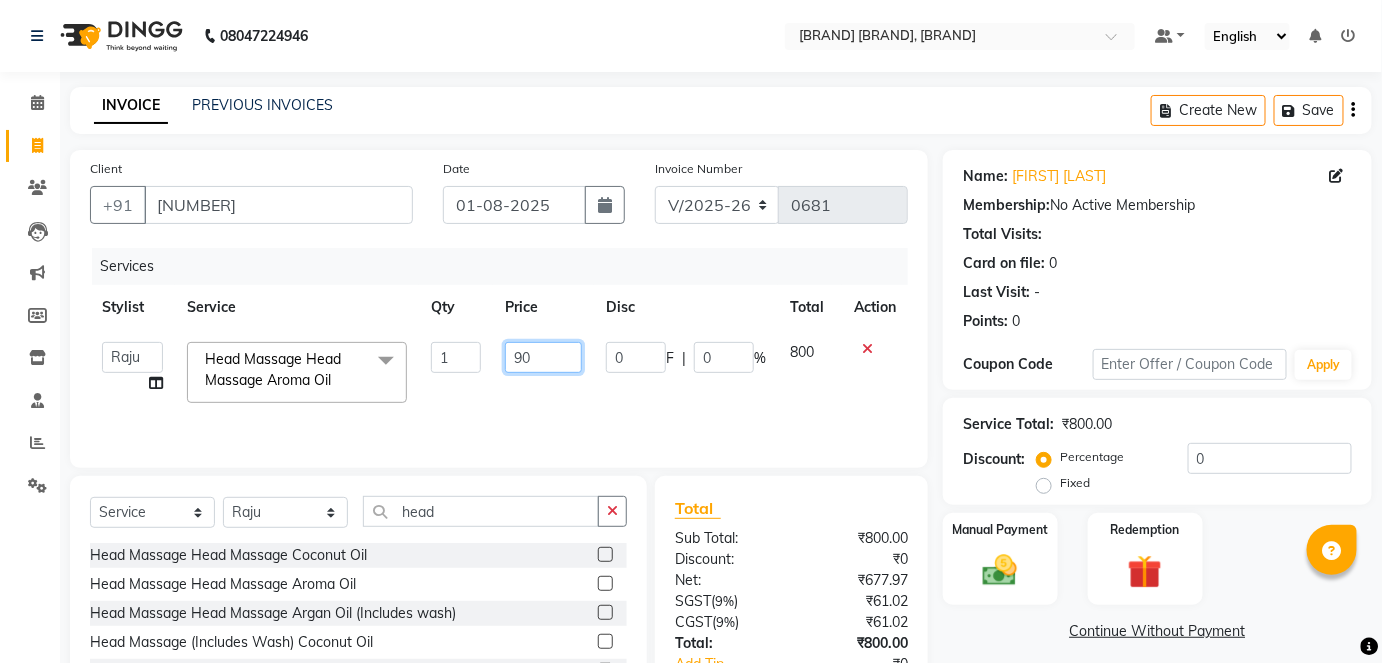 type on "900" 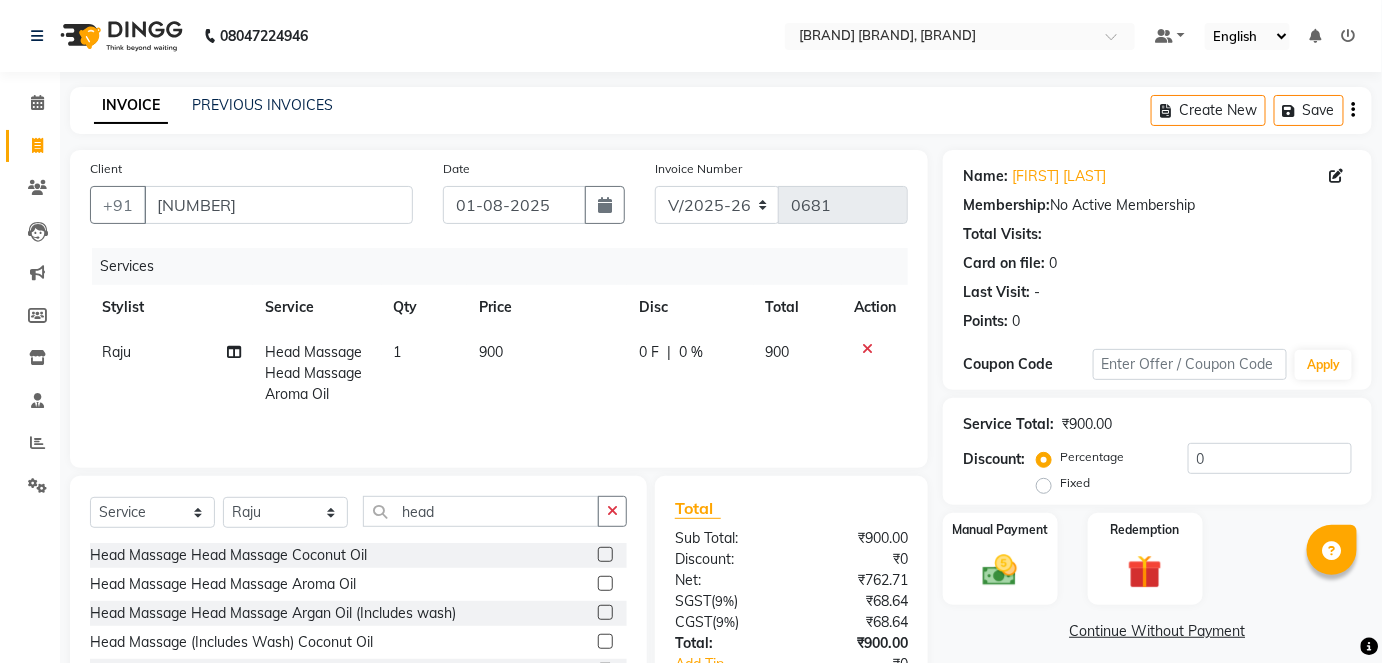 click on "900" 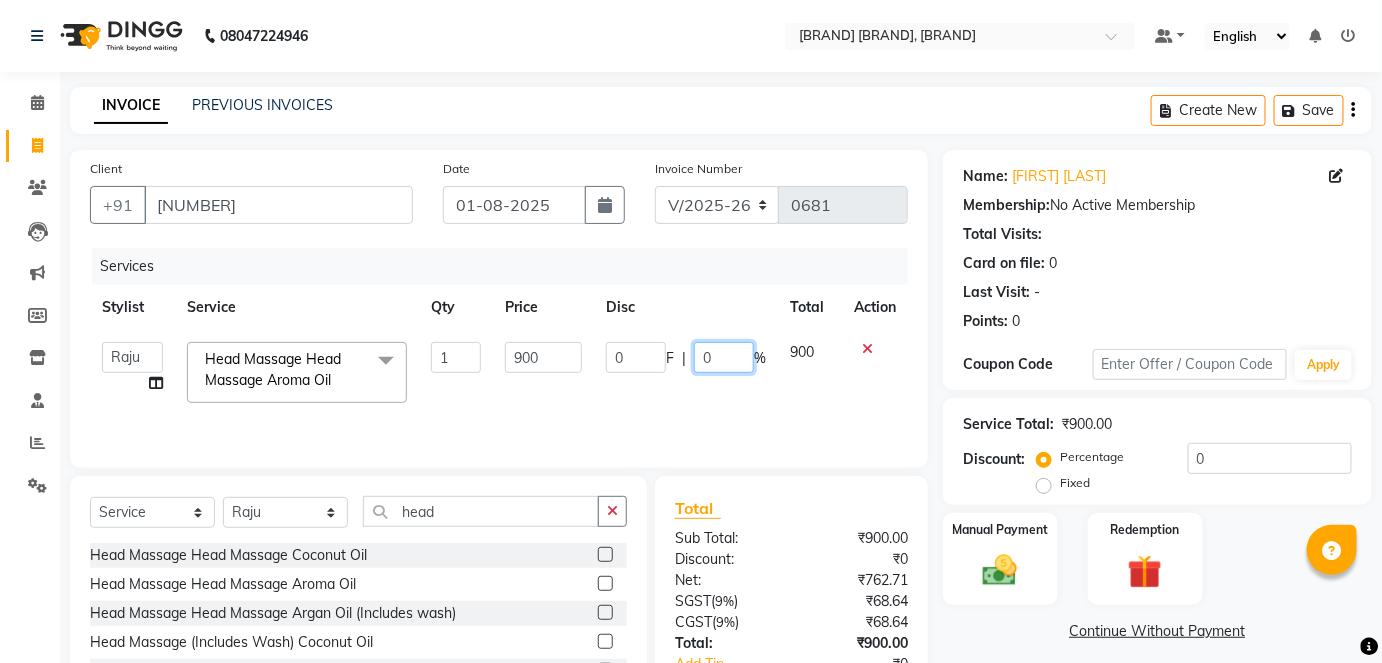 click on "0" 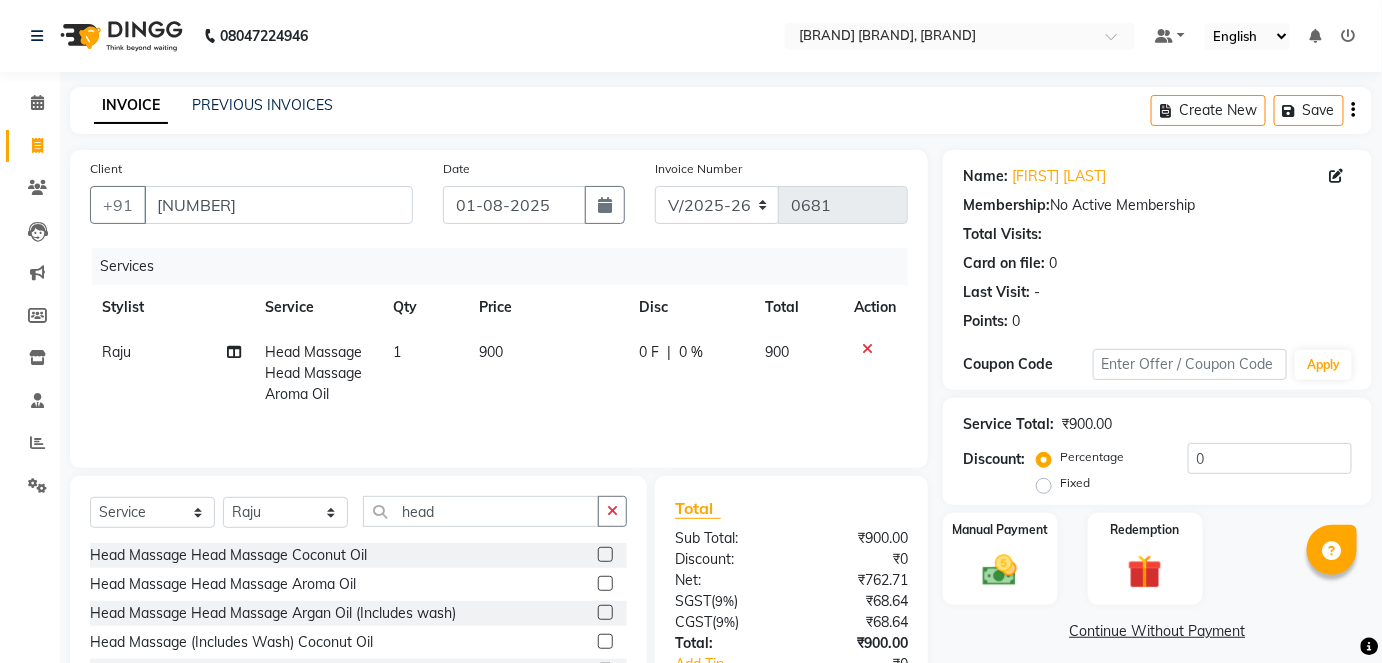 click on "0 F | 0 %" 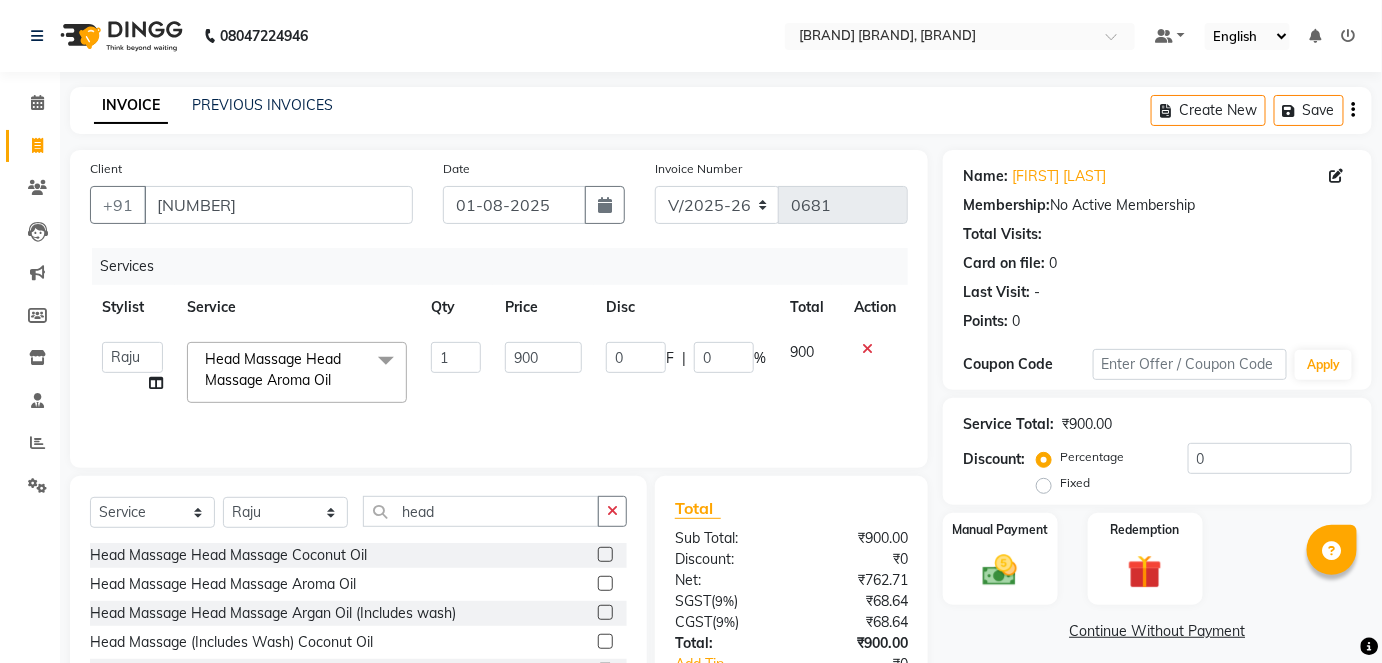 scroll, scrollTop: 137, scrollLeft: 0, axis: vertical 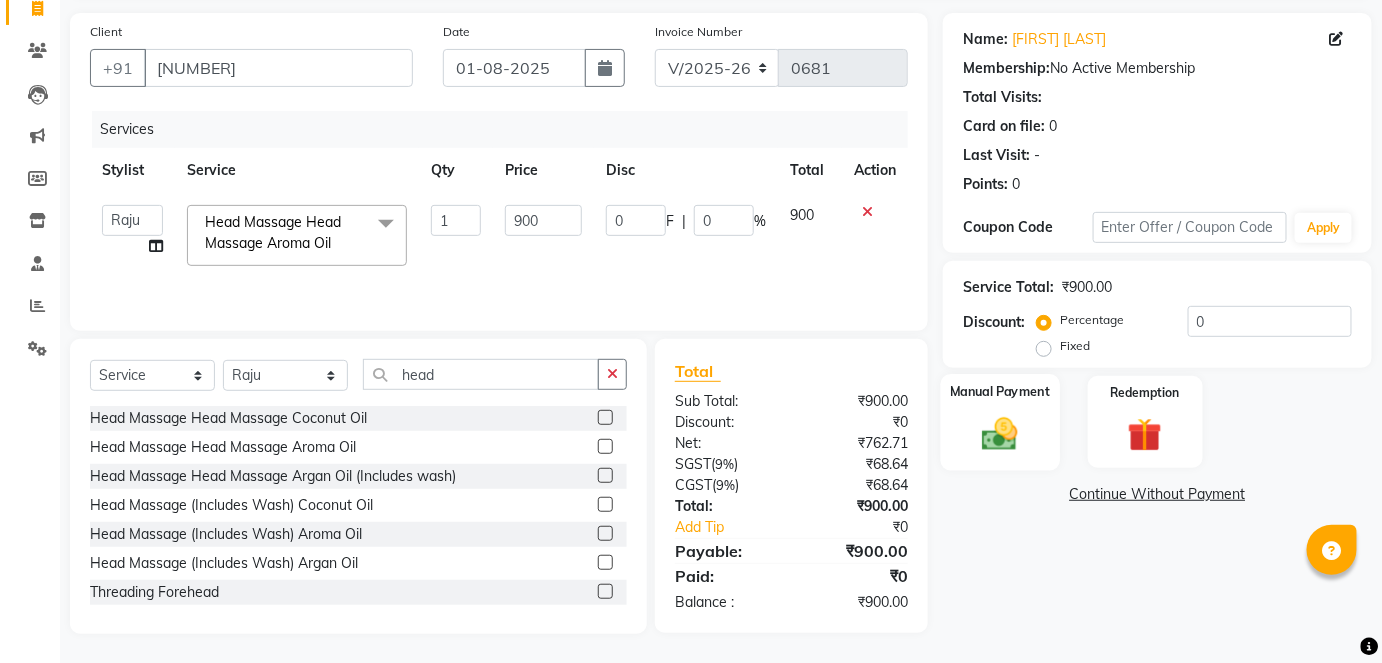 click on "Manual Payment" 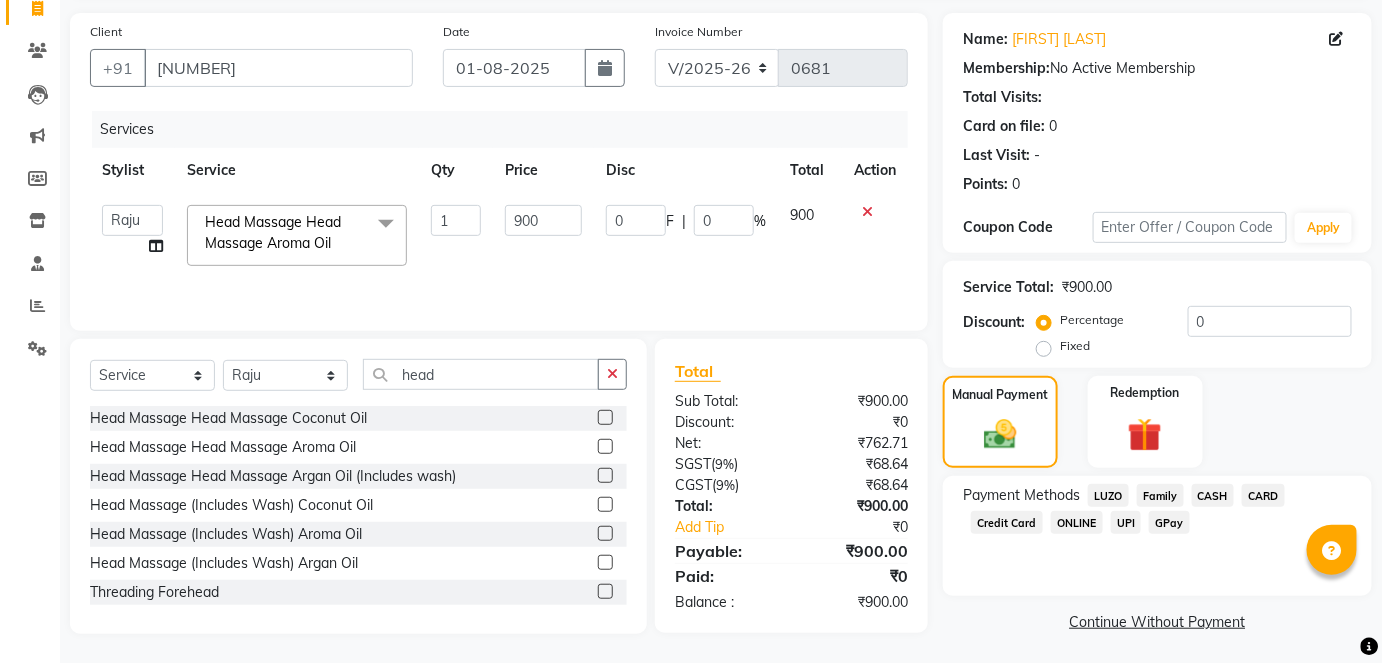 click on "CASH" 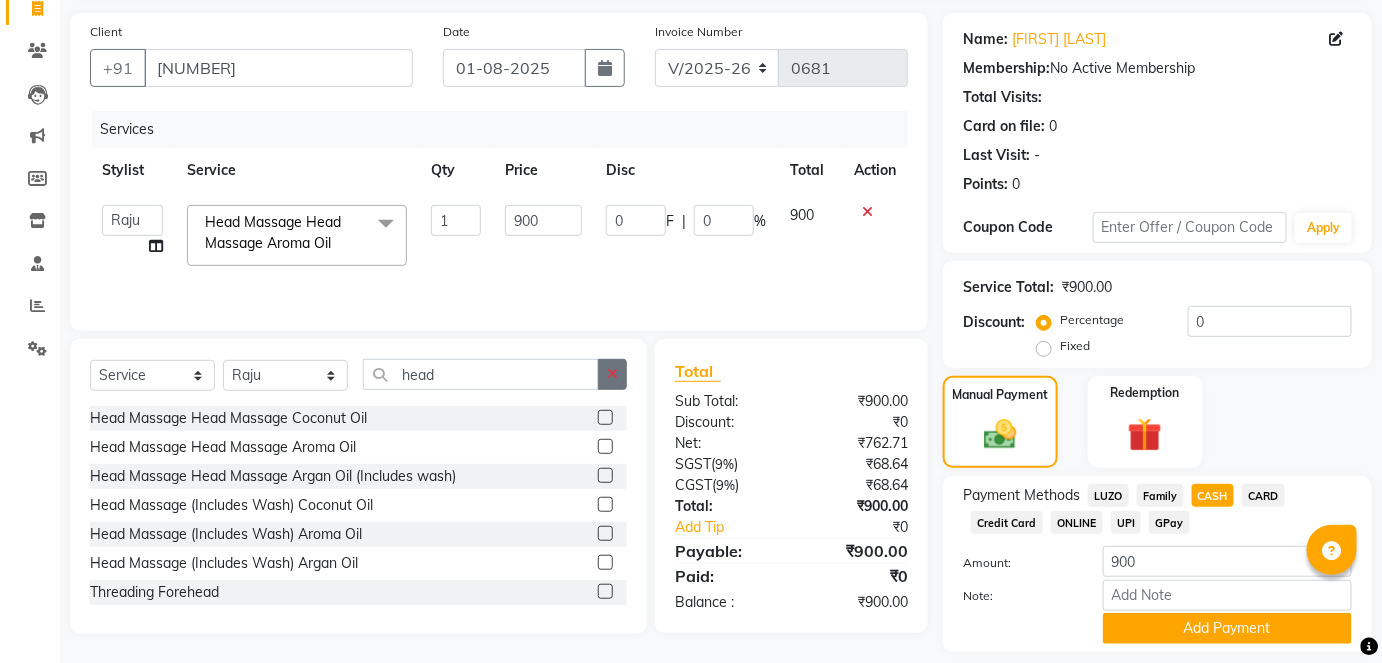 click 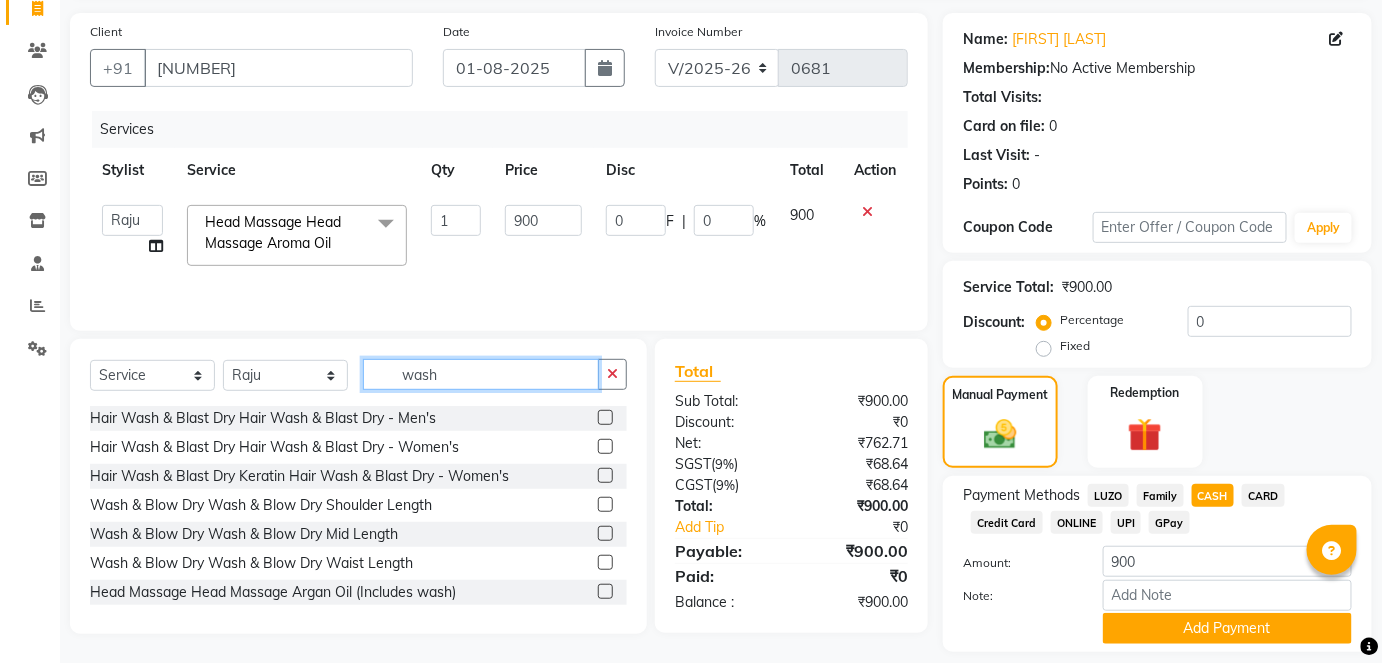 type on "wash" 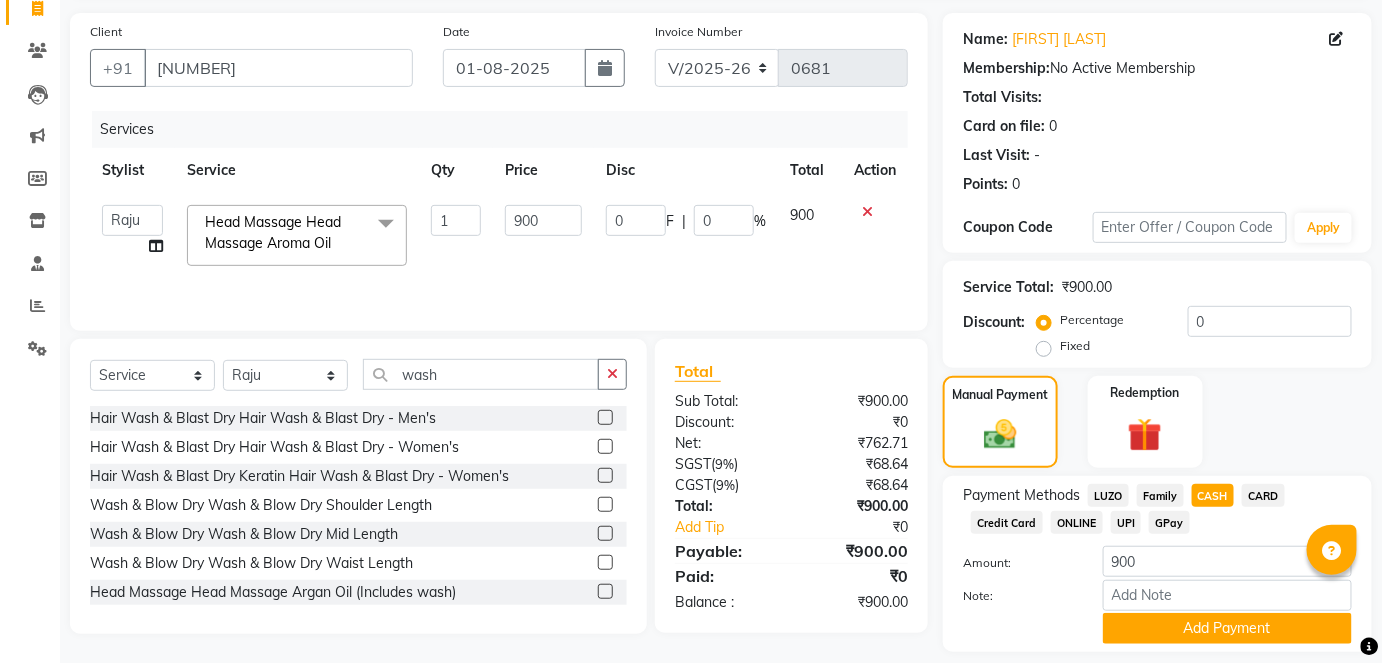click 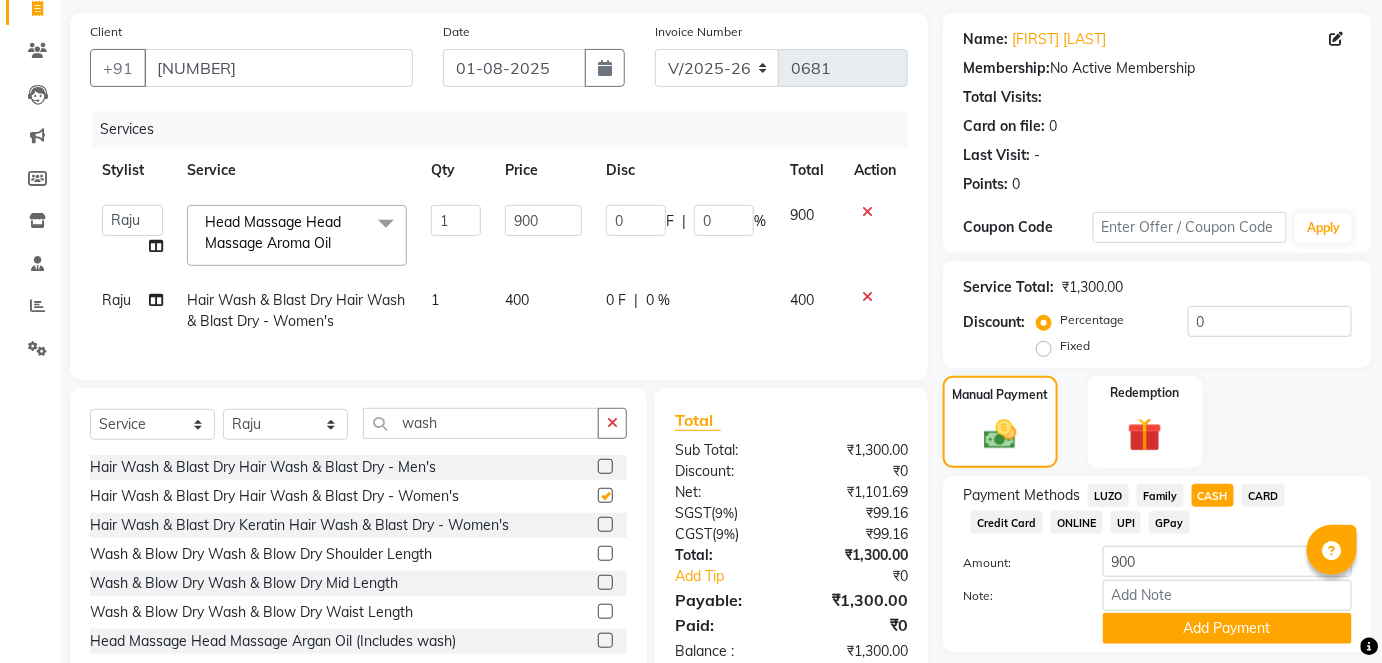 checkbox on "false" 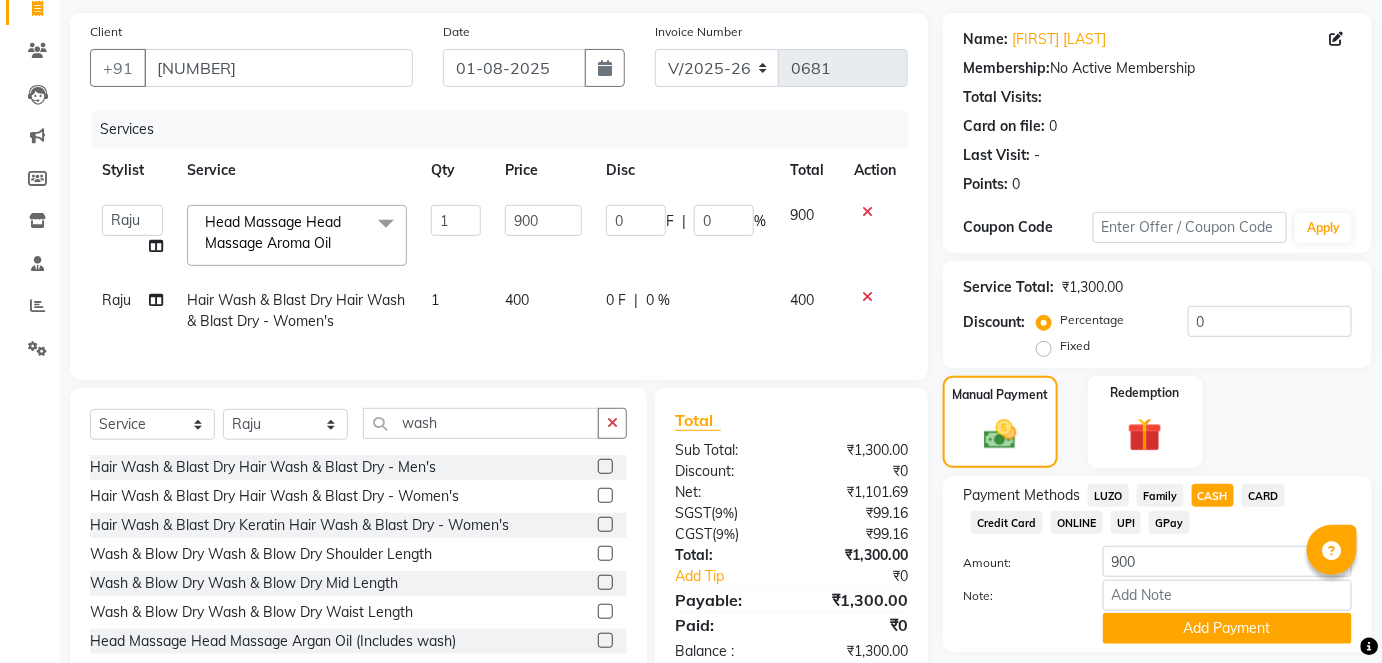 click on "CASH" 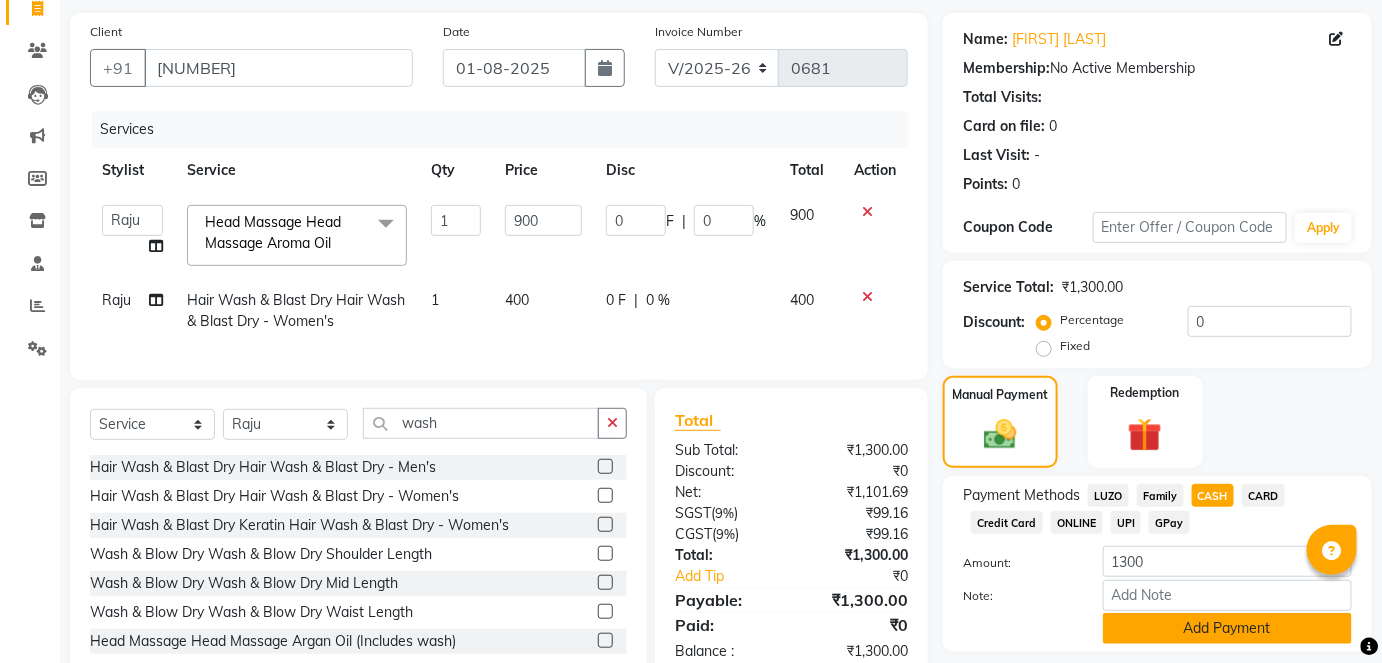 click on "Add Payment" 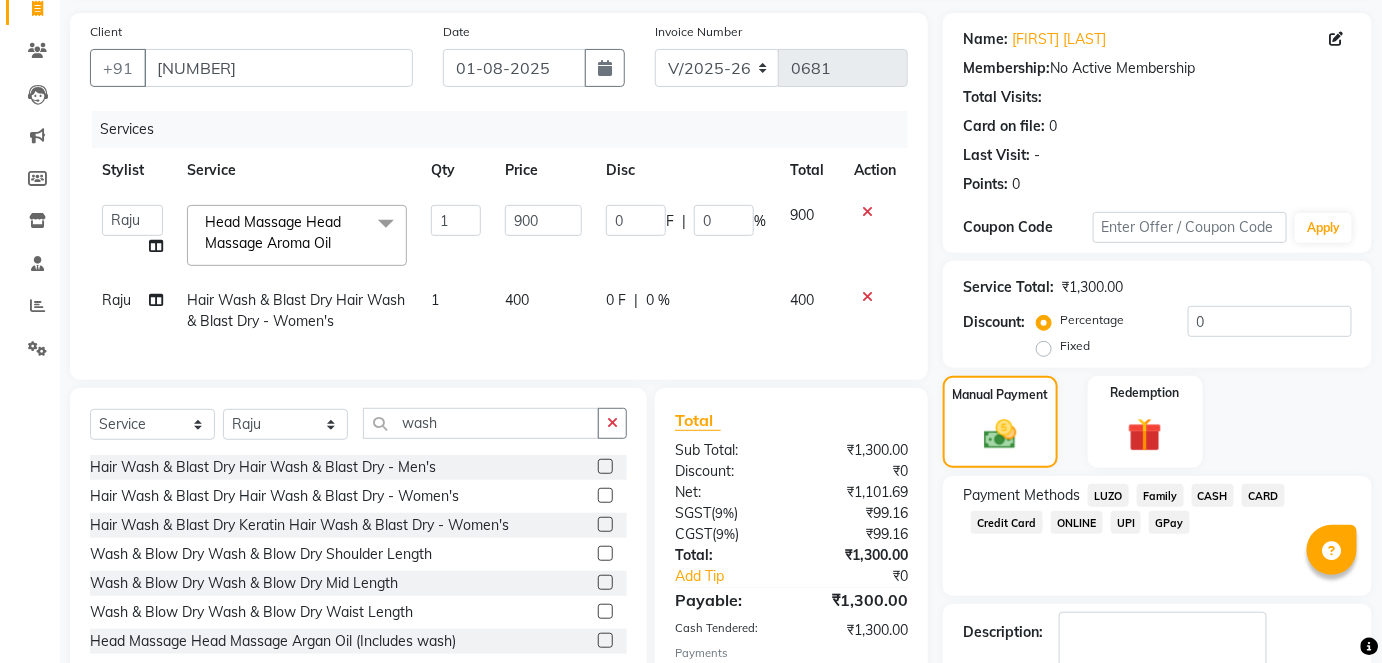 scroll, scrollTop: 268, scrollLeft: 0, axis: vertical 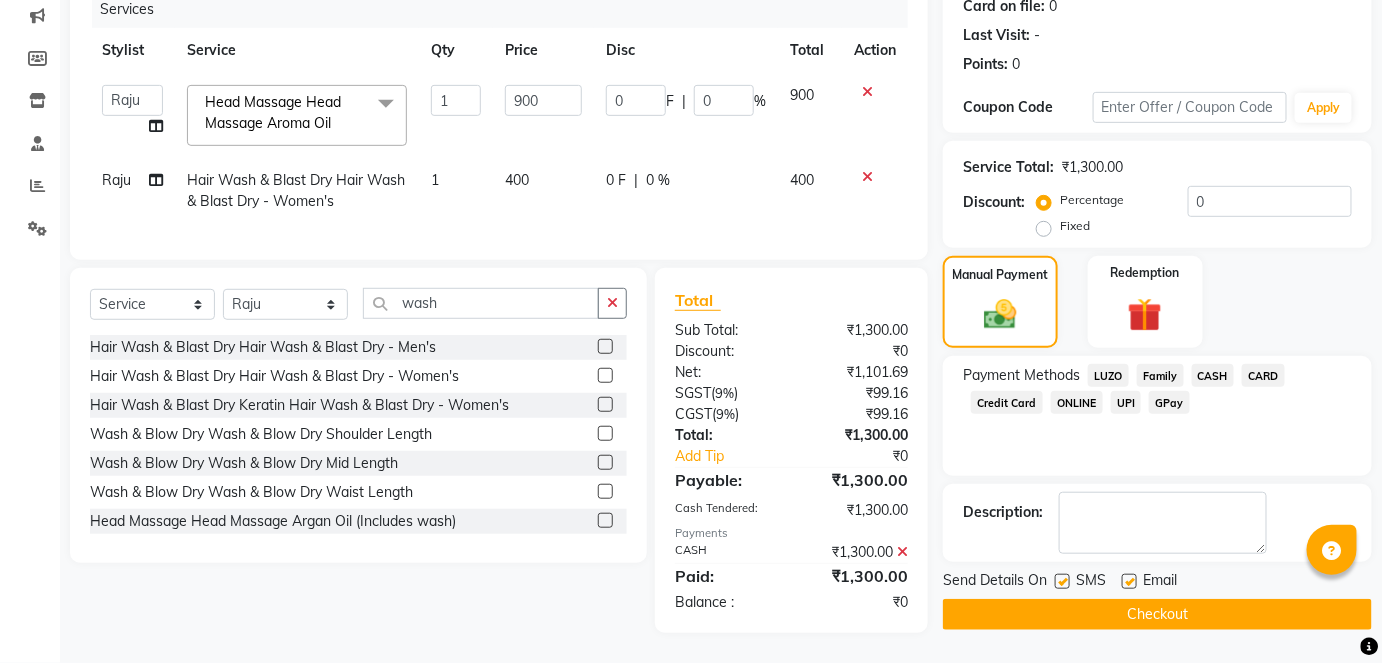 click on "Checkout" 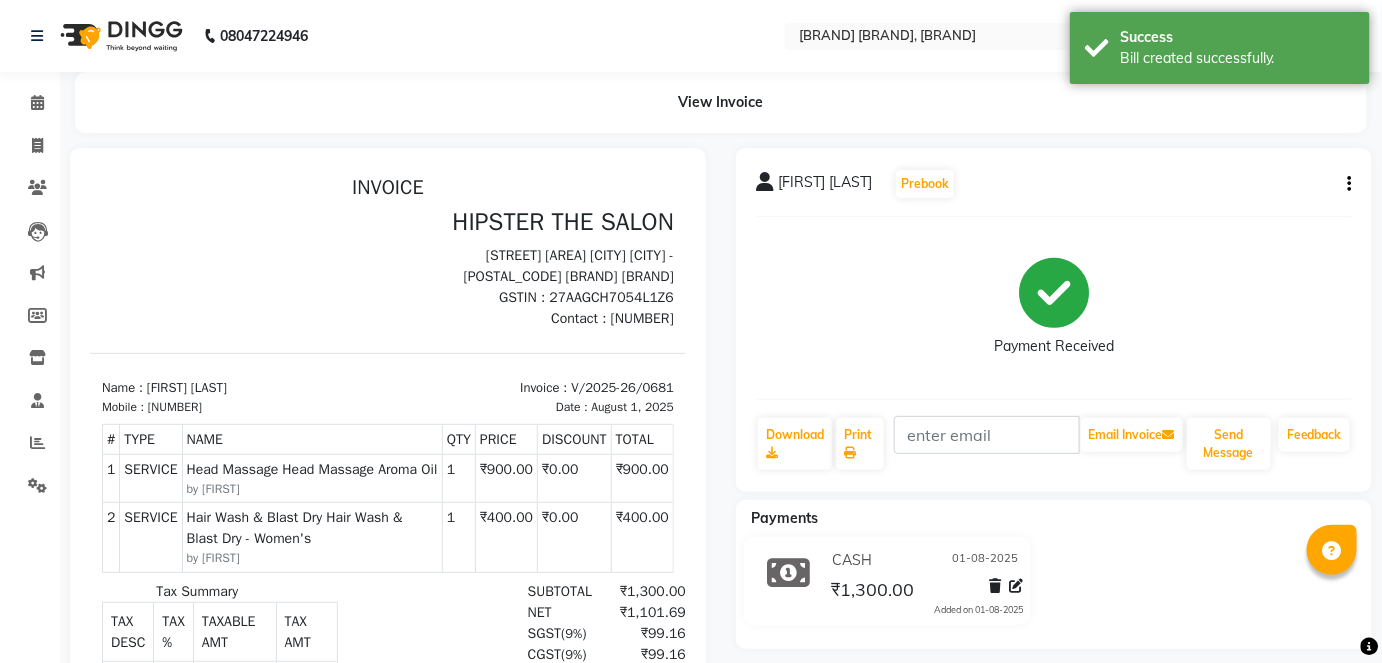 scroll, scrollTop: 0, scrollLeft: 0, axis: both 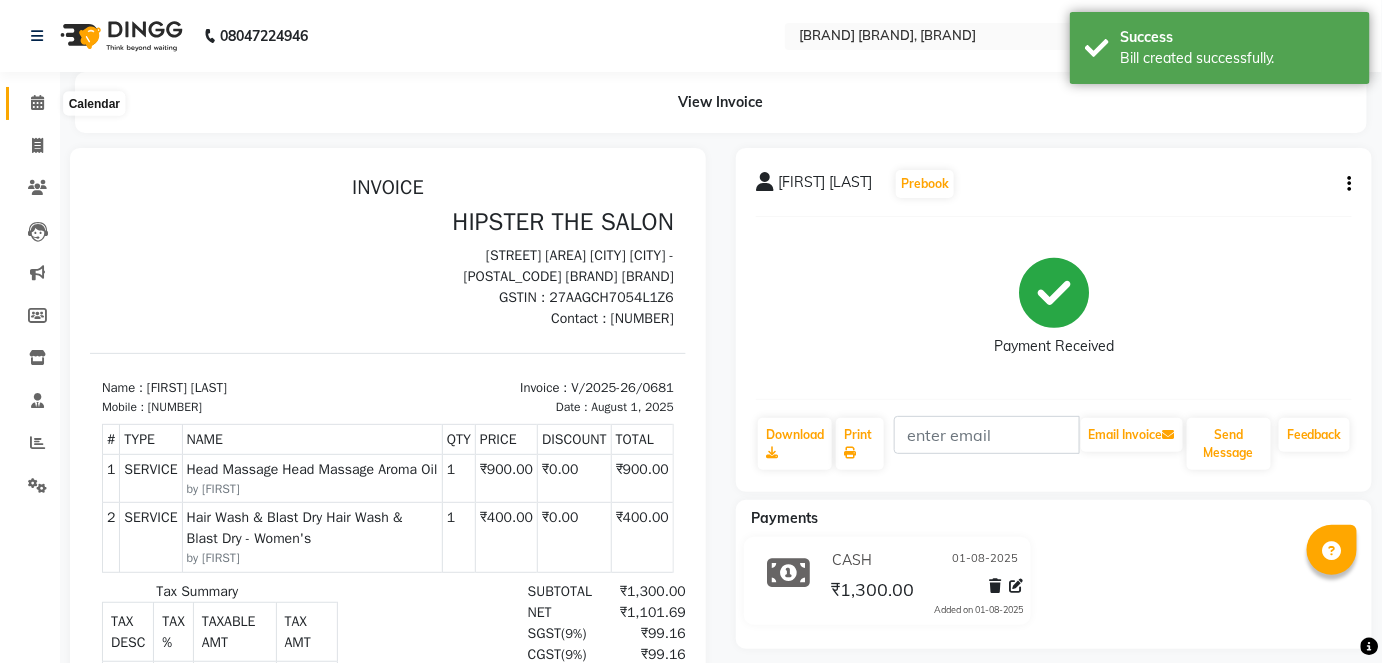 click 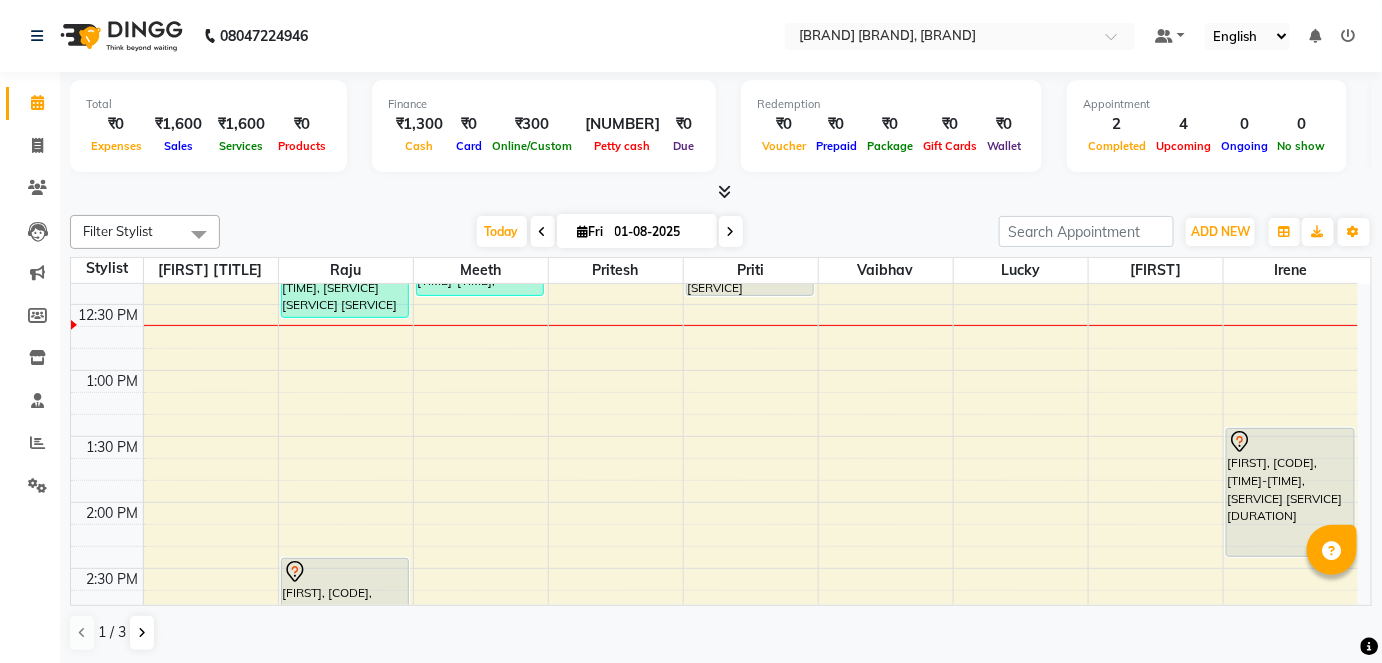 scroll, scrollTop: 578, scrollLeft: 0, axis: vertical 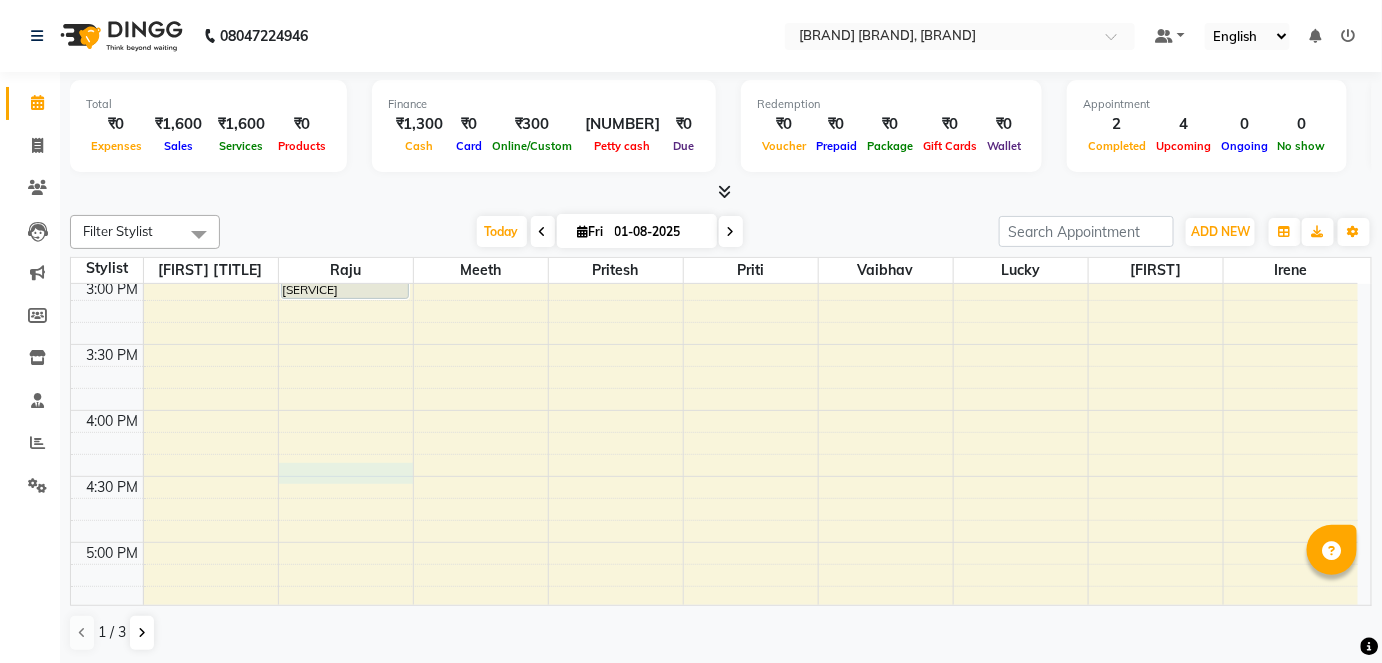 click on "[TIME] [TIME] [TIME] [TIME] [TIME] [TIME] [TIME] [TIME] [TIME] [TIME] [TIME] [TIME] [TIME] [TIME] [TIME] [TIME] [TIME] [TIME] [TIME] [TIME] [TIME] [TIME] [TIME] [TIME] [TIME] [TIME] [TIME] [TIME]     [FIRST] [LAST], [CODE], [TIME]-[TIME], [SERVICE] [SERVICE] [SERVICE] [SERVICE] - [GENDER]             [FIRST], [CODE], [TIME]-[TIME], [SERVICE] [SERVICE] [SERVICE]             [FIRST], [CODE], [TIME]-[TIME], [SERVICE] [SERVICE] - [TITLE]             [FIRST], [CODE], [TIME]-[TIME], [SERVICE] [SERVICE]             [FIRST], [CODE], [TIME]-[TIME], [SERVICE] [SERVICE] [SERVICE]" at bounding box center (714, 278) 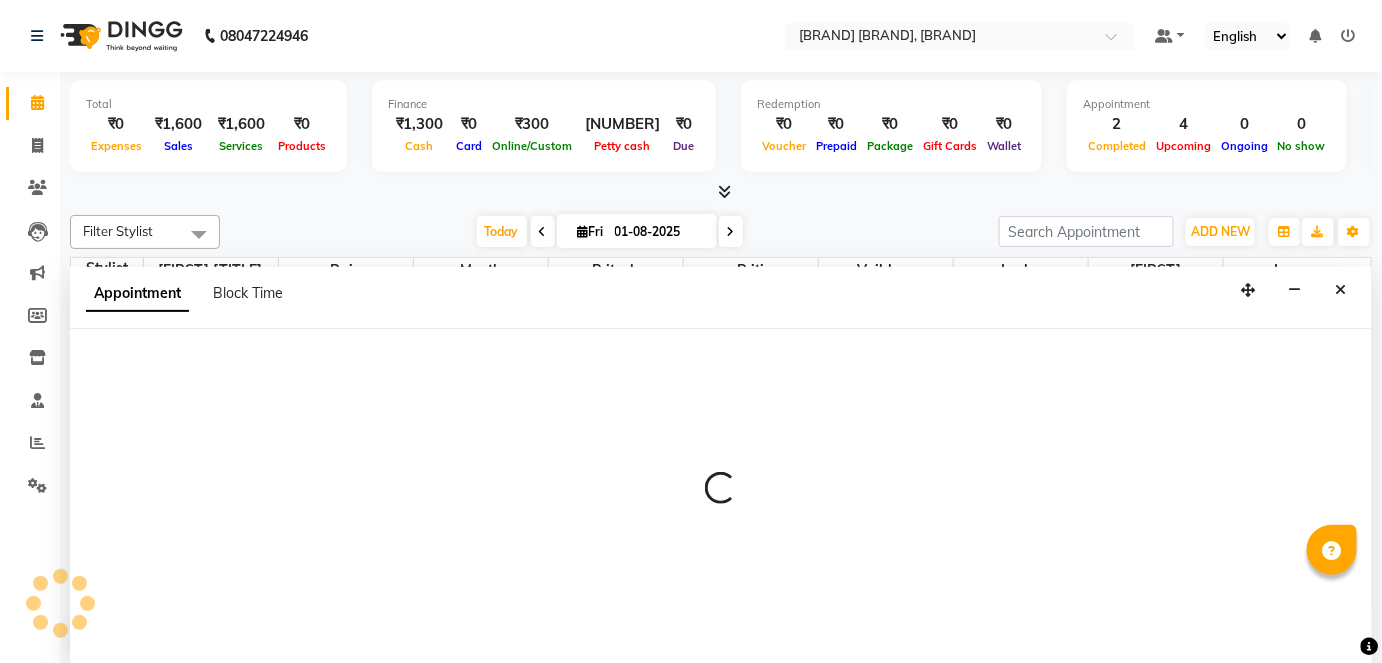 scroll, scrollTop: 0, scrollLeft: 0, axis: both 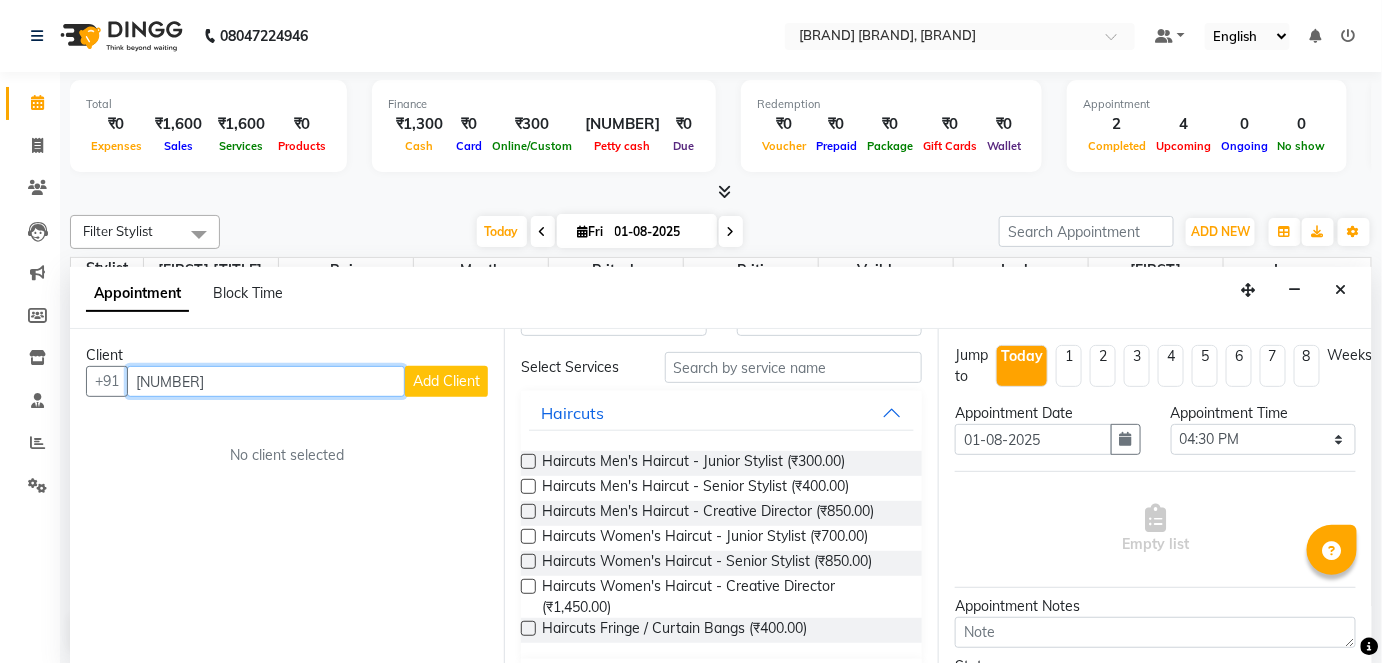 type on "[NUMBER]" 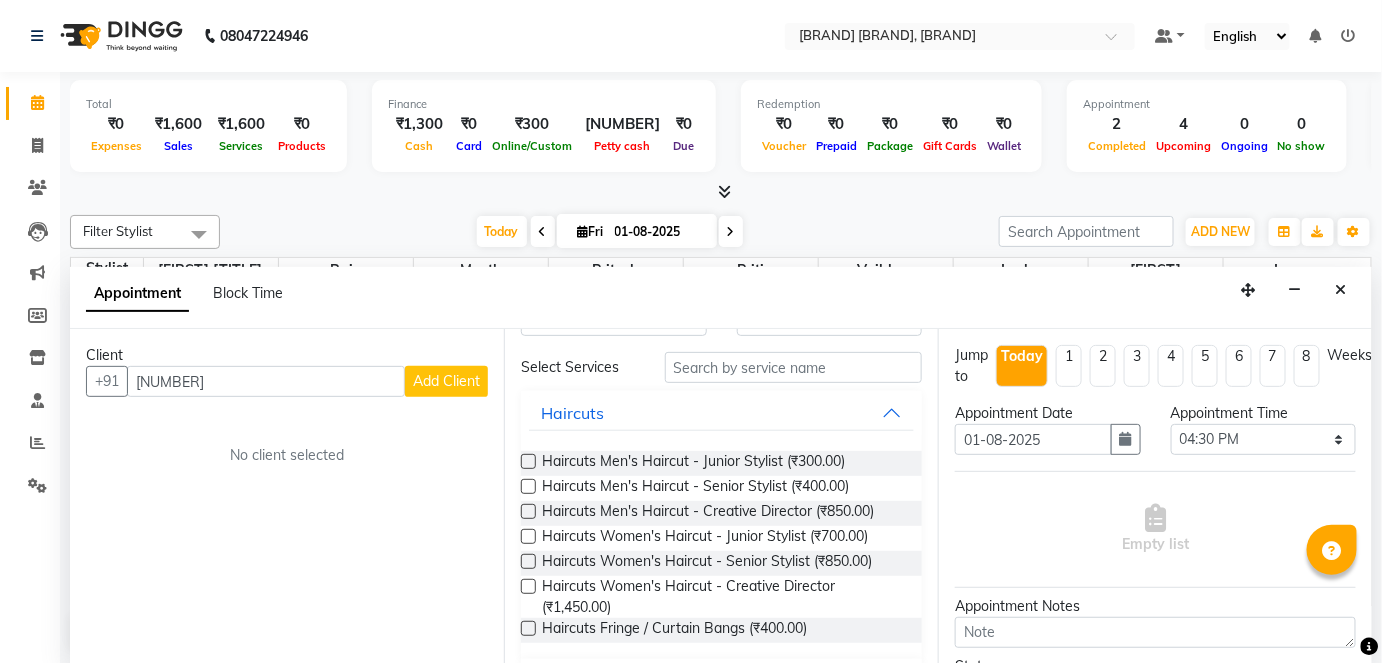 click on "Add Client" at bounding box center [446, 381] 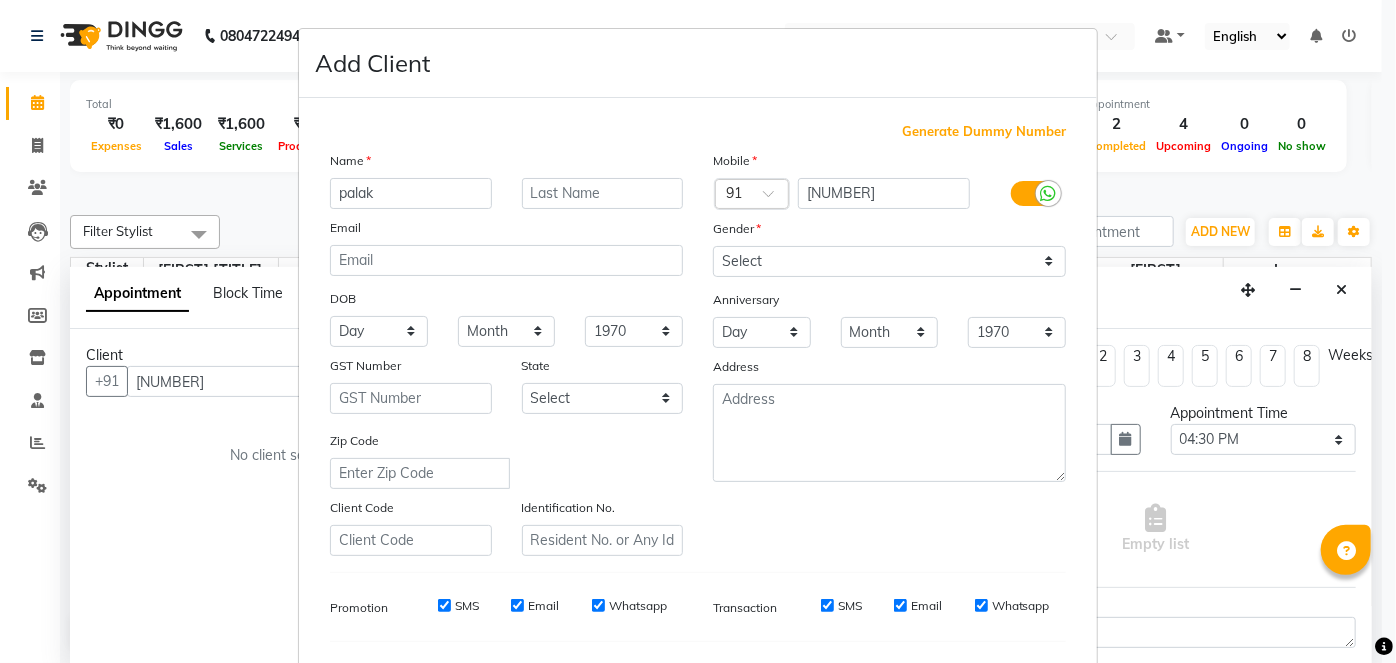 type on "palak" 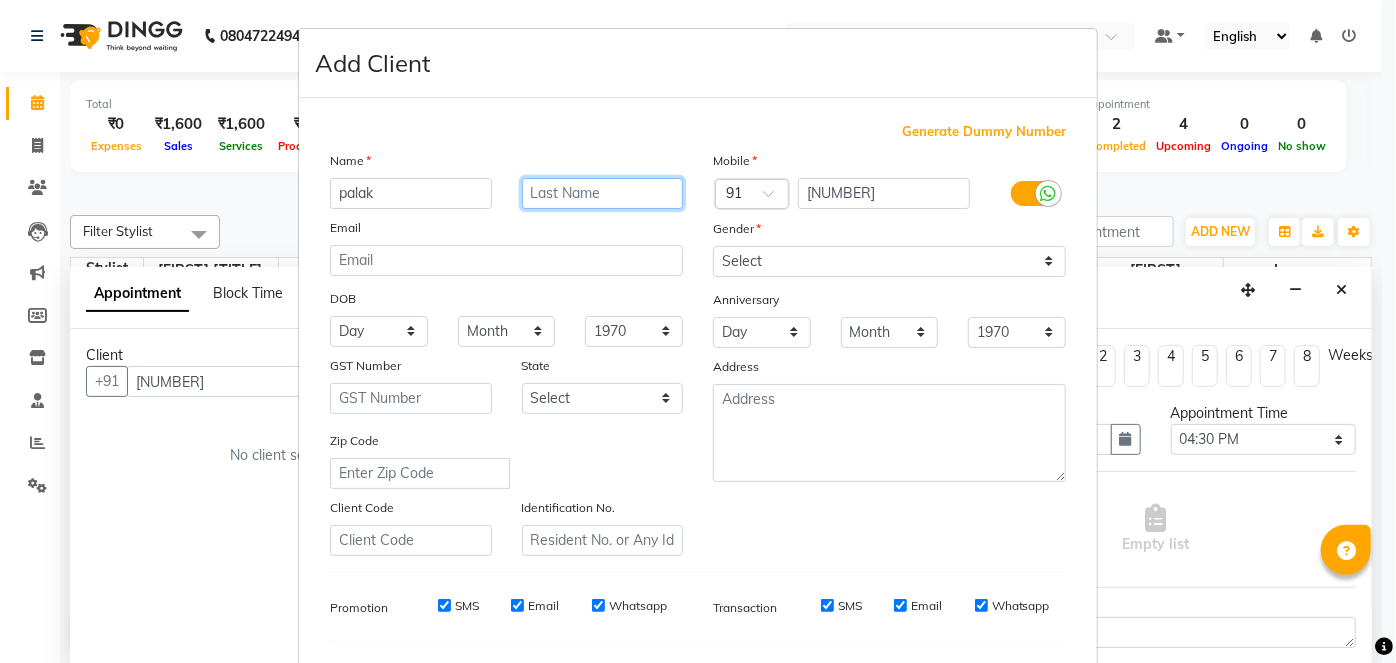 click at bounding box center [603, 193] 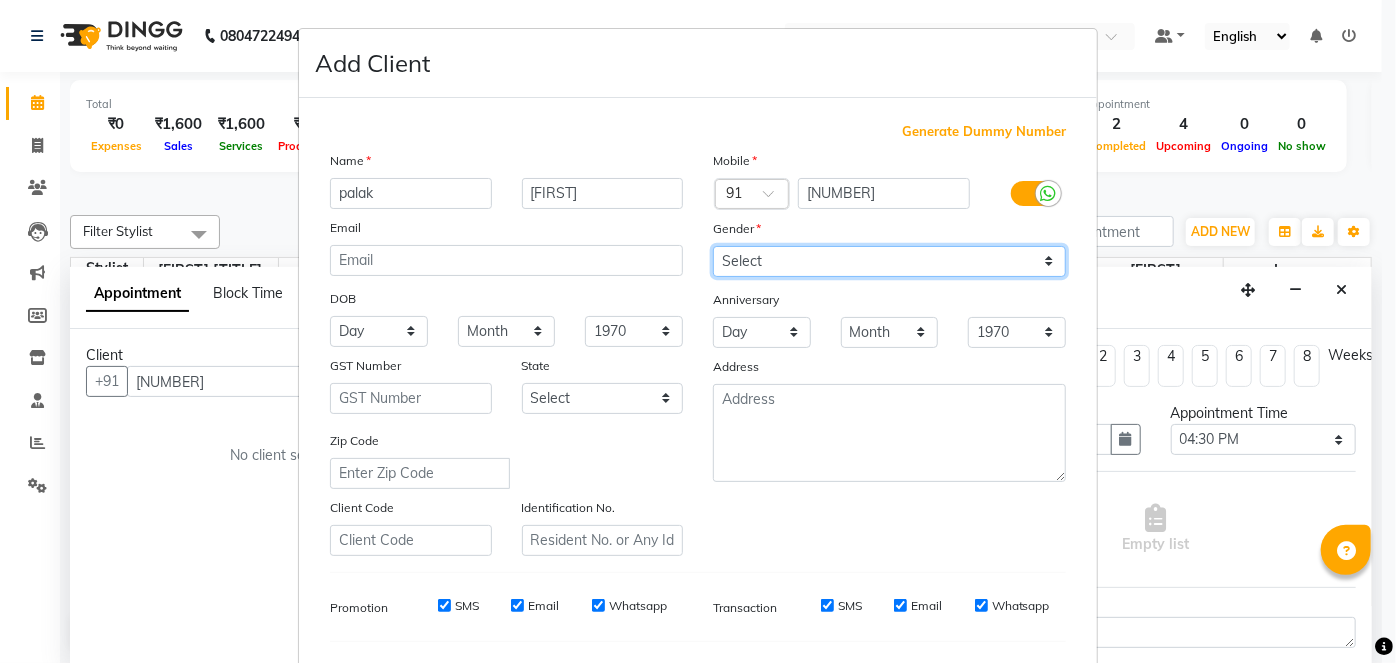 click on "Select Male Female Other Prefer Not To Say" at bounding box center (889, 261) 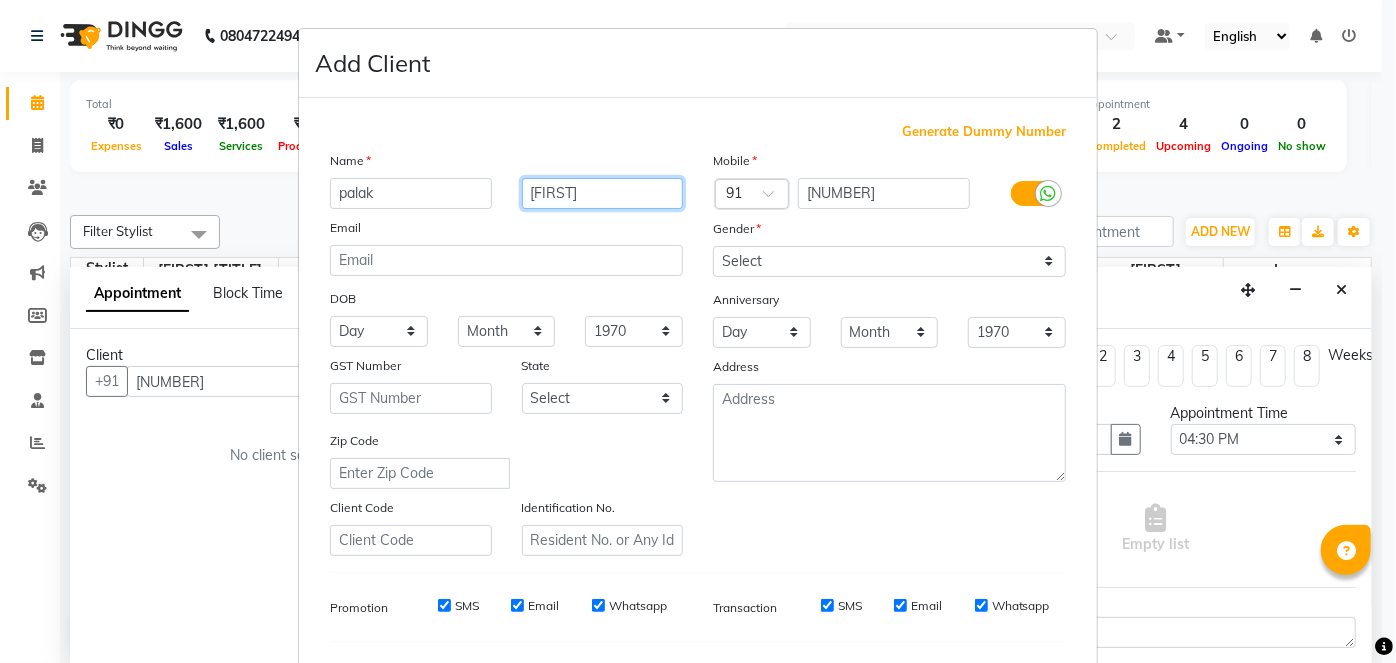 click on "[FIRST]" at bounding box center [603, 193] 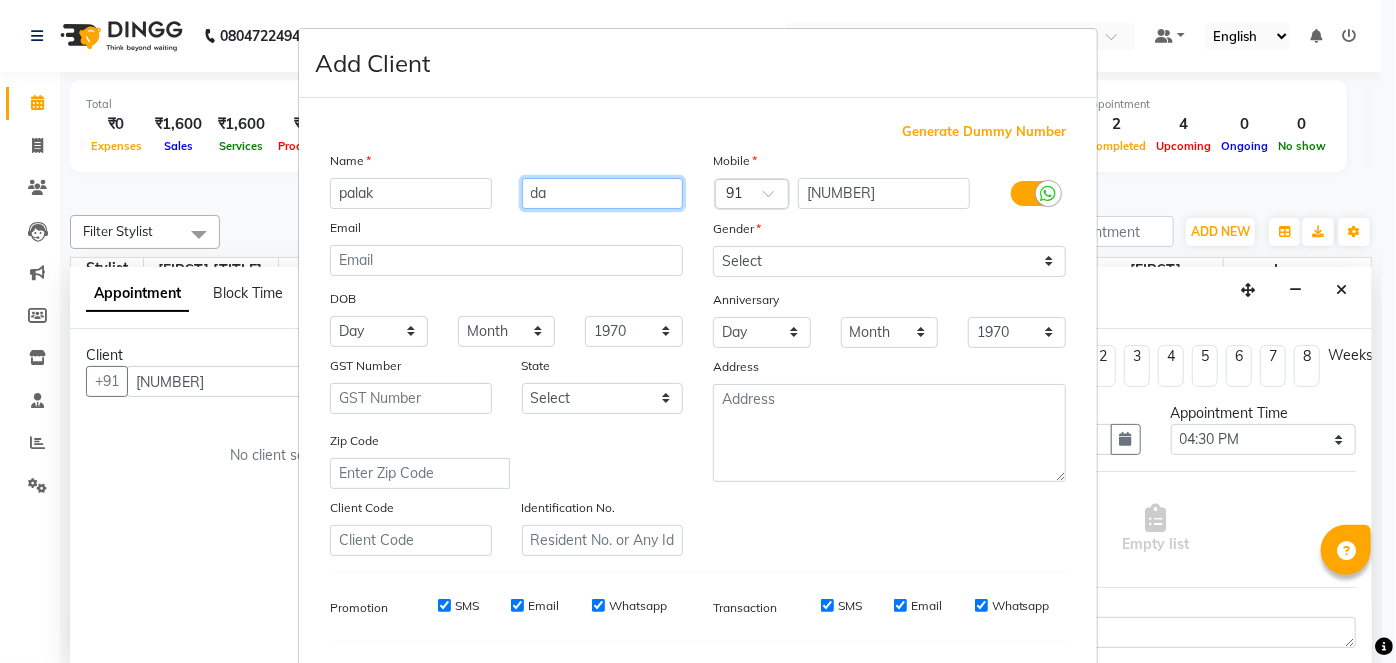 type on "d" 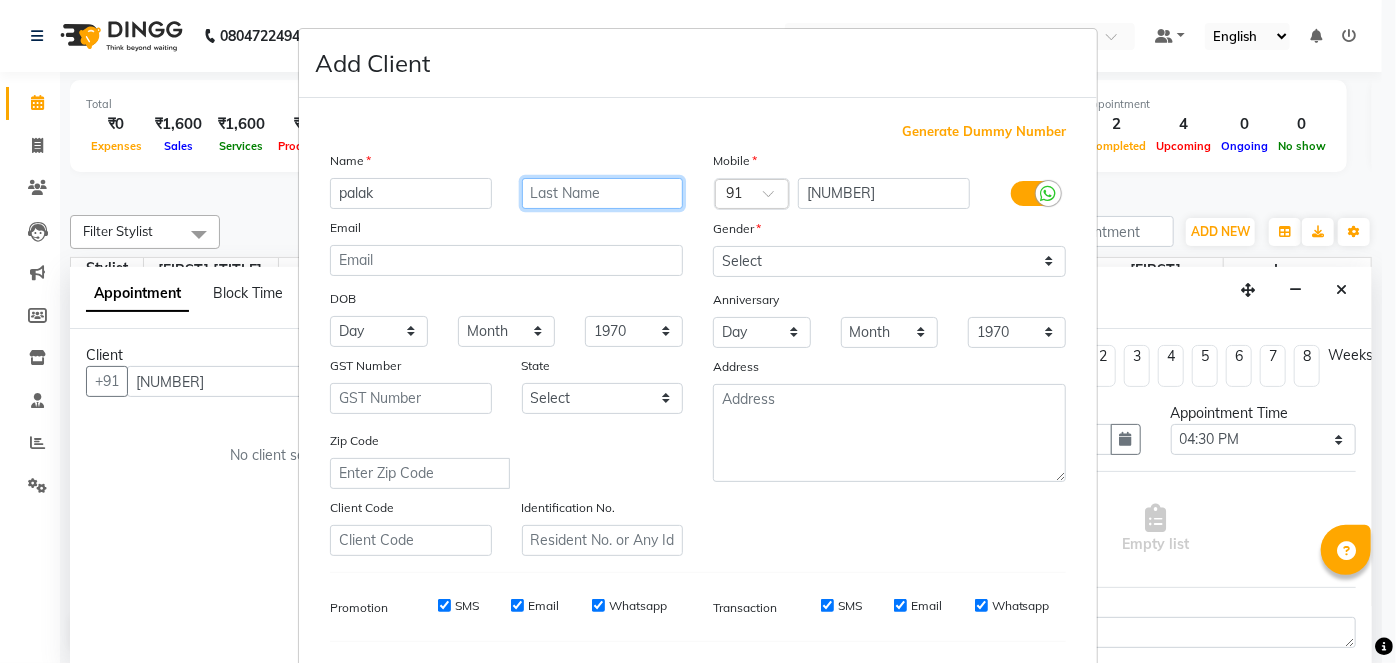 type 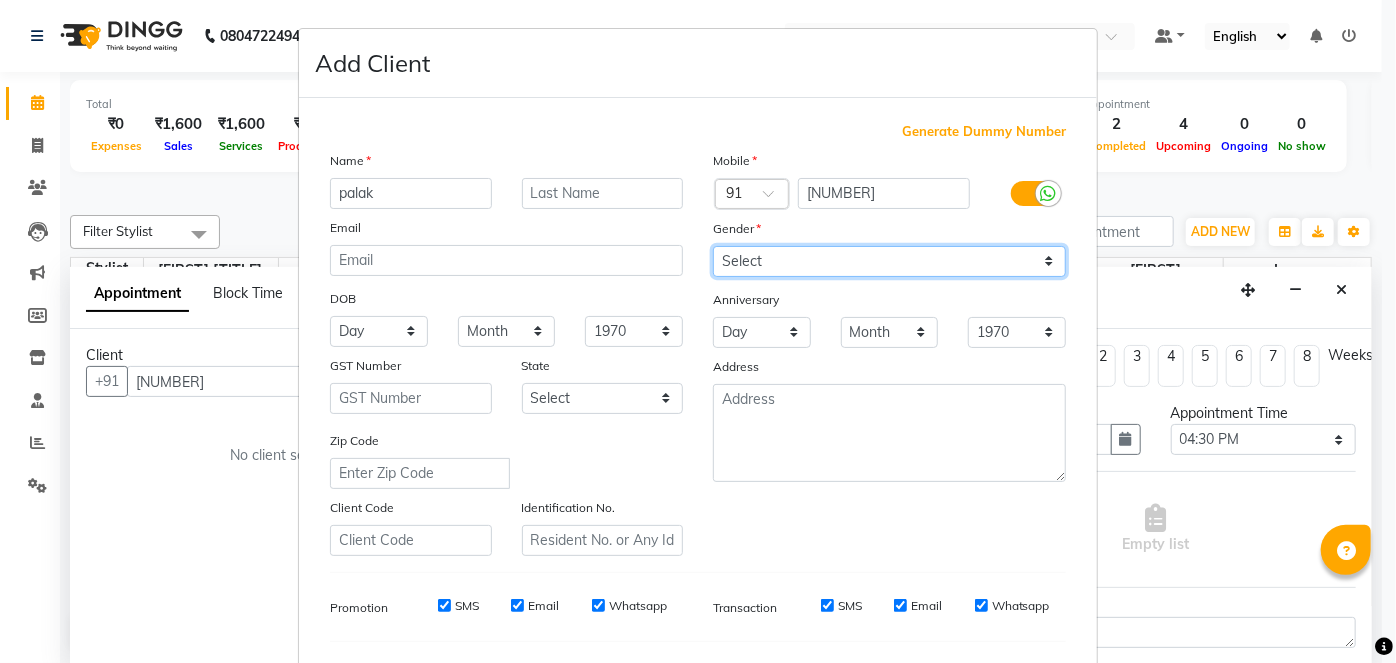 click on "Select Male Female Other Prefer Not To Say" at bounding box center [889, 261] 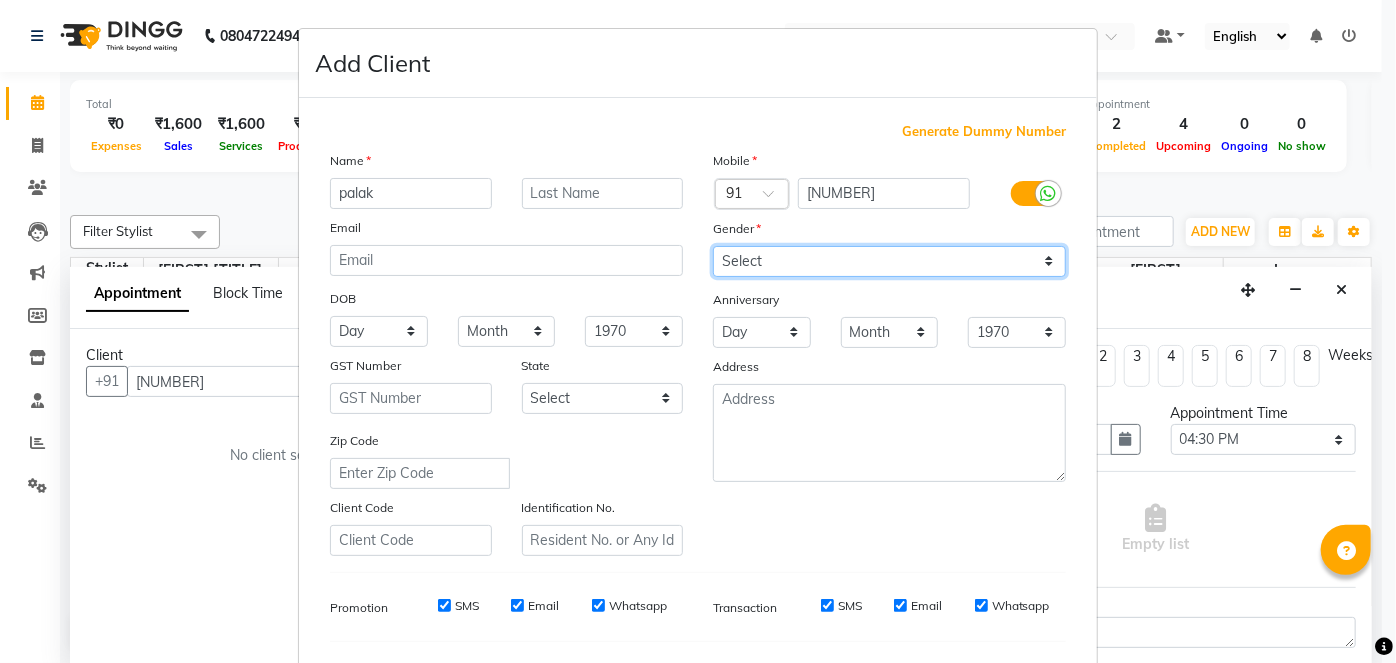 select on "female" 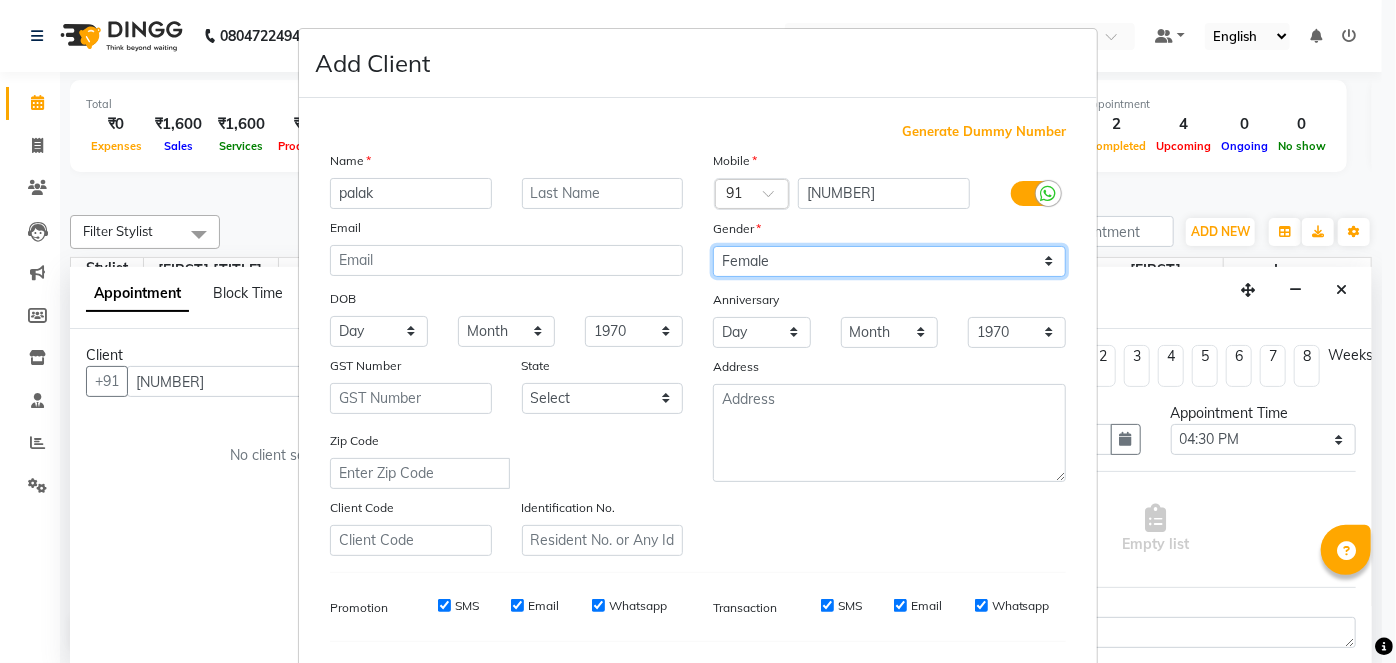 click on "Select Male Female Other Prefer Not To Say" at bounding box center (889, 261) 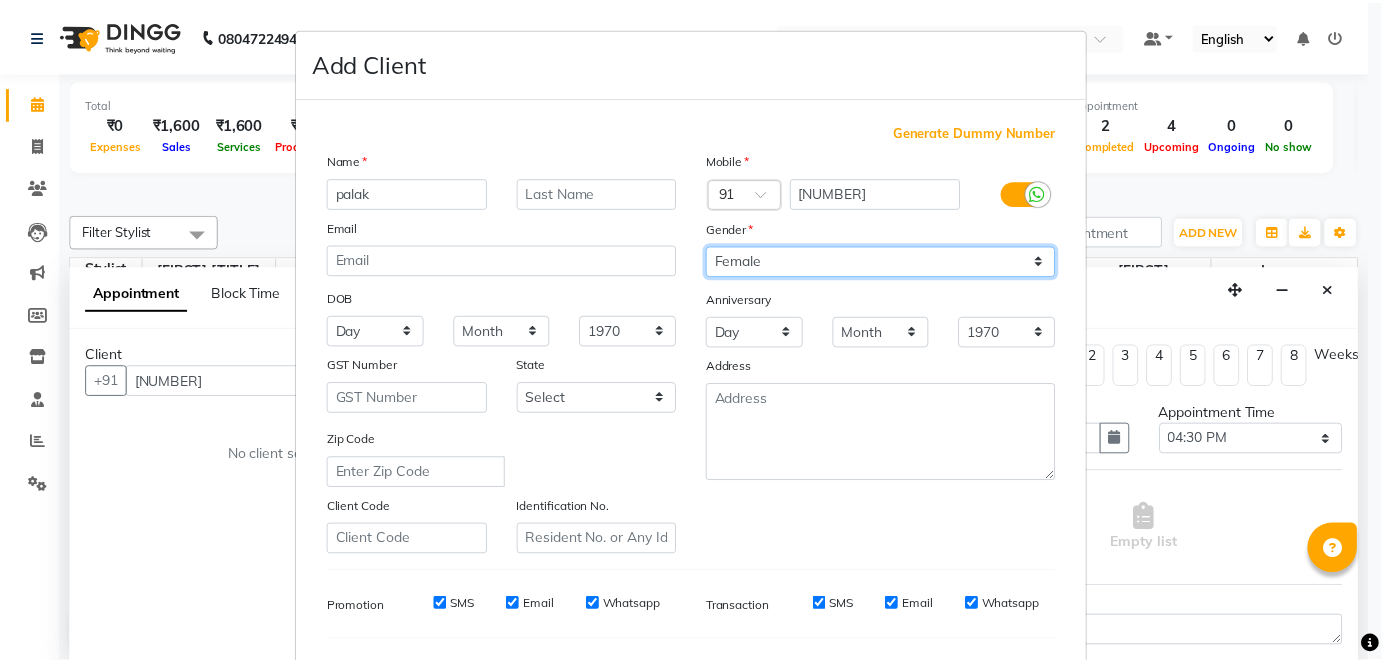 scroll, scrollTop: 258, scrollLeft: 0, axis: vertical 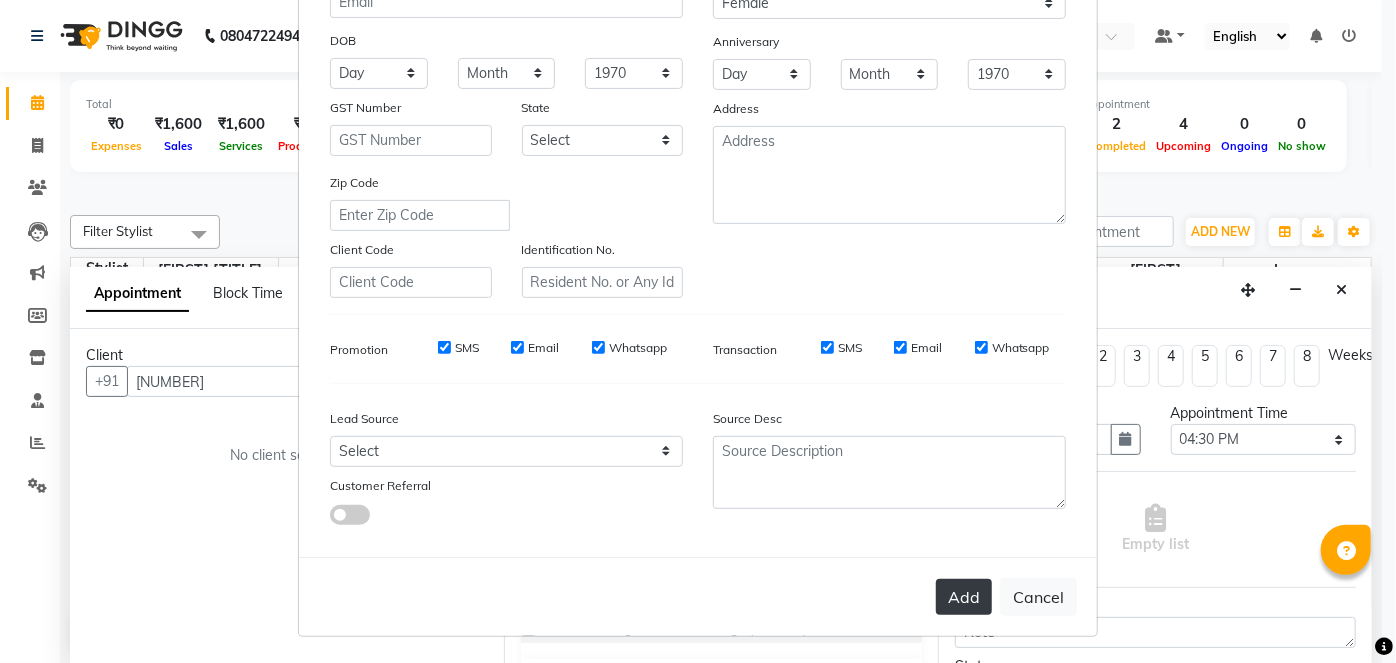 click on "Add" at bounding box center (964, 597) 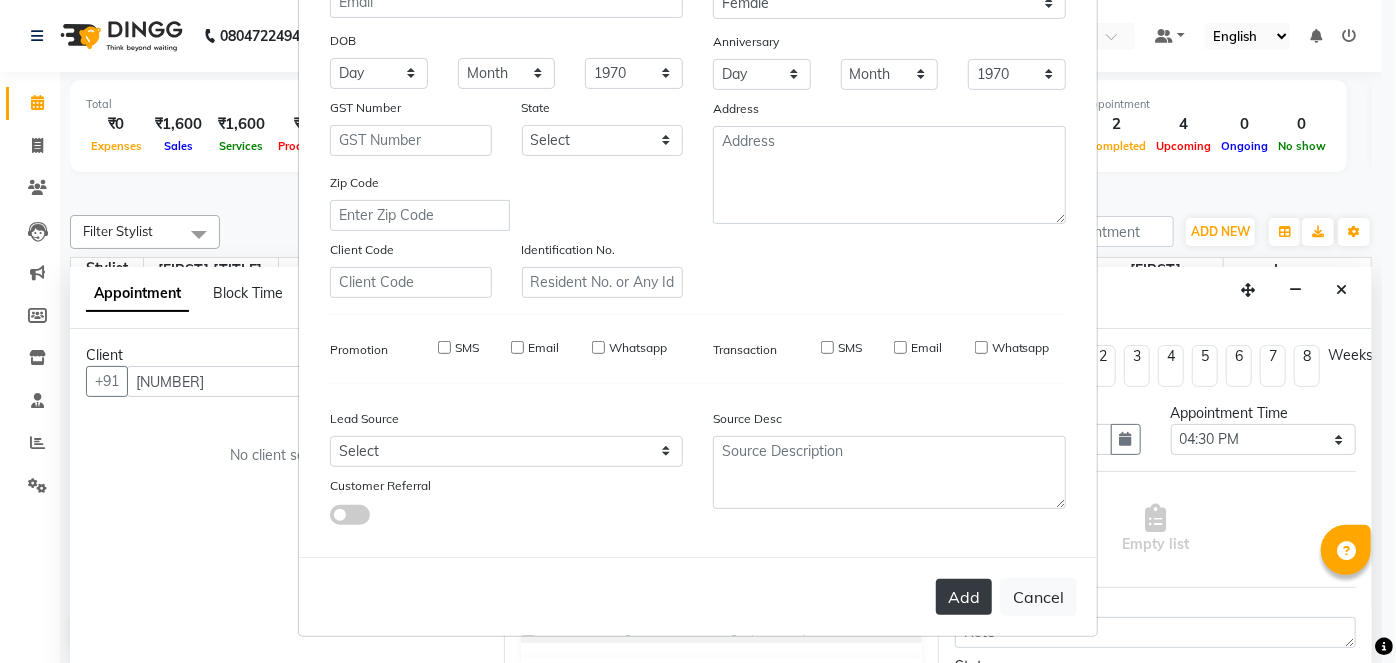 type 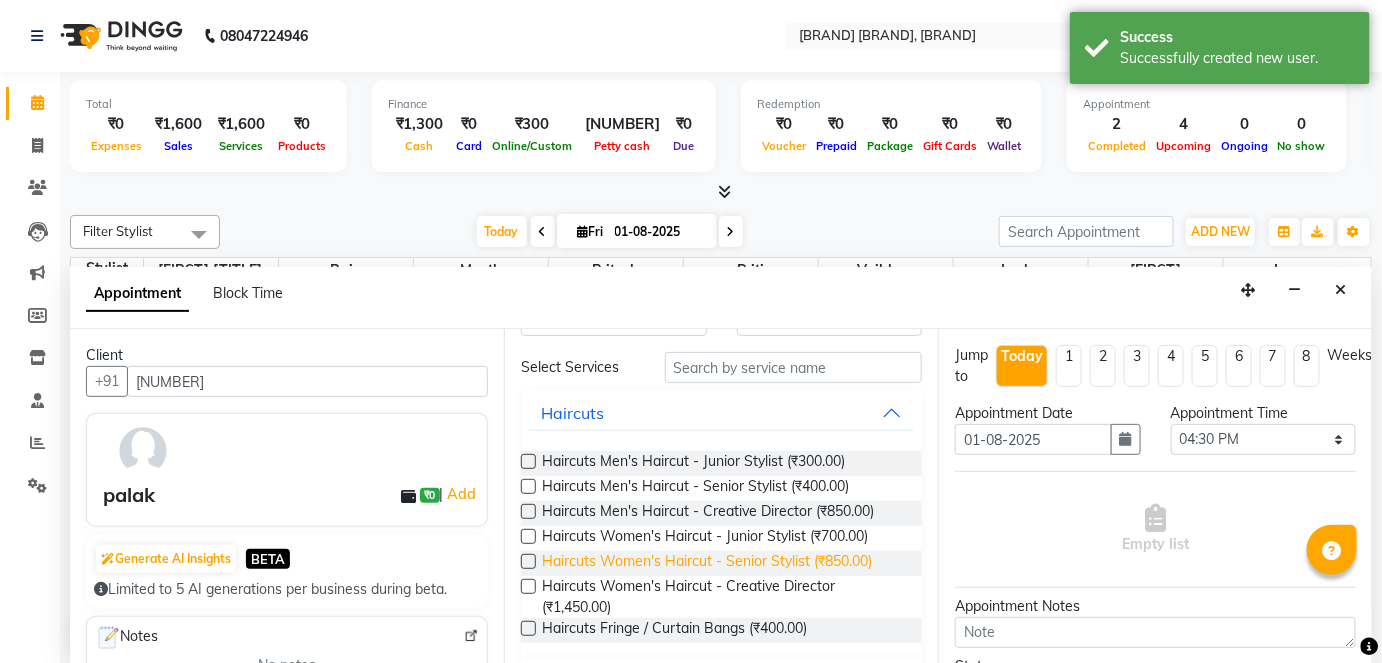 click on "Haircuts Women's Haircut - Senior Stylist (₹850.00)" at bounding box center (707, 563) 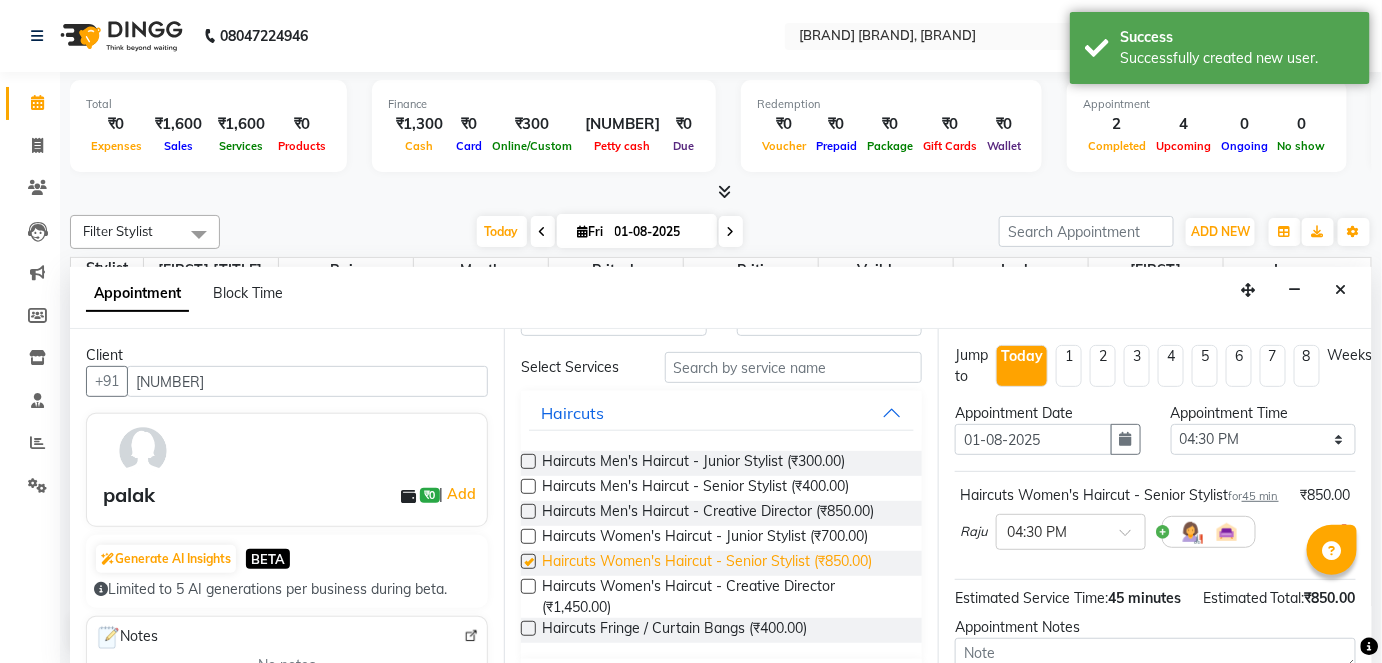 checkbox on "false" 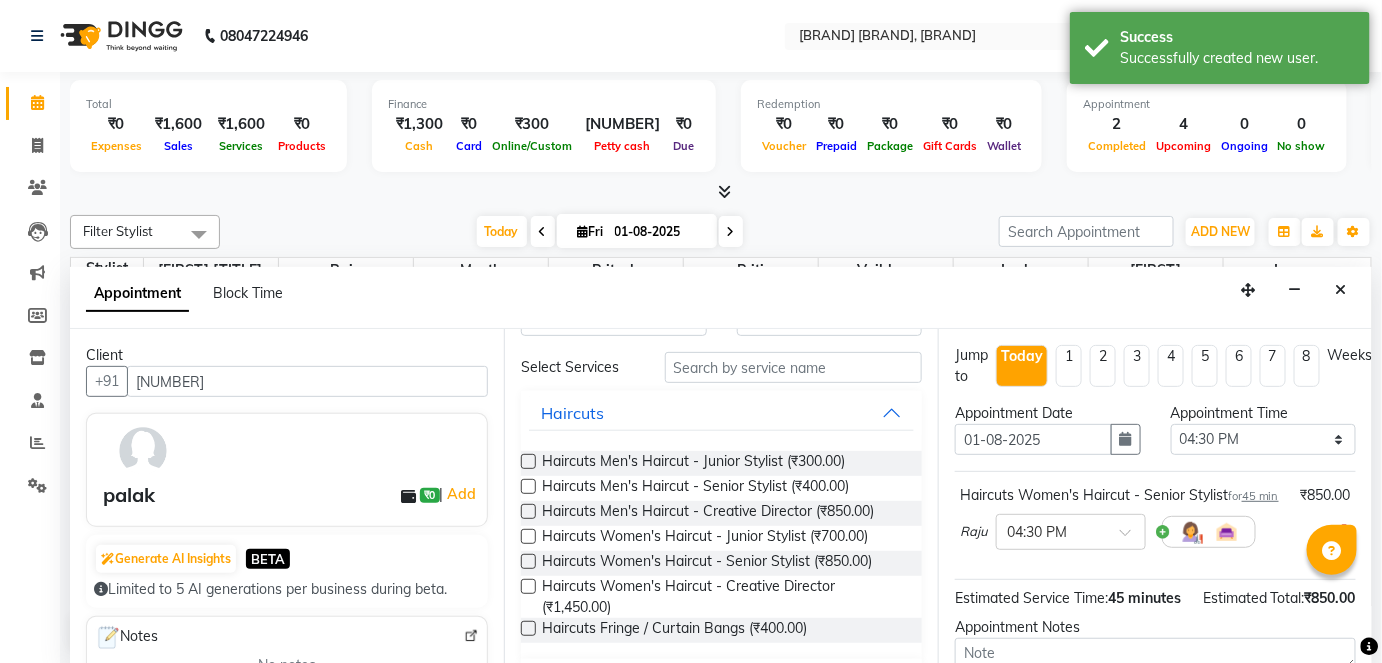 scroll, scrollTop: 231, scrollLeft: 0, axis: vertical 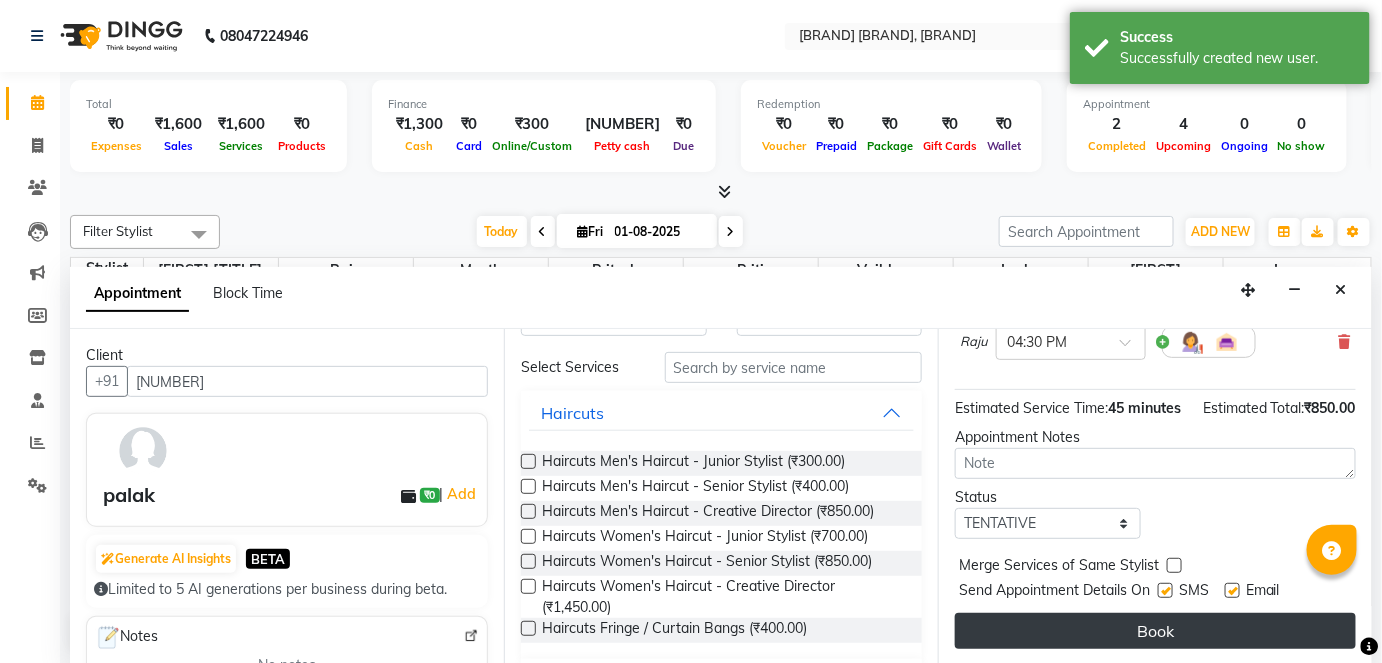 click on "Book" at bounding box center [1155, 631] 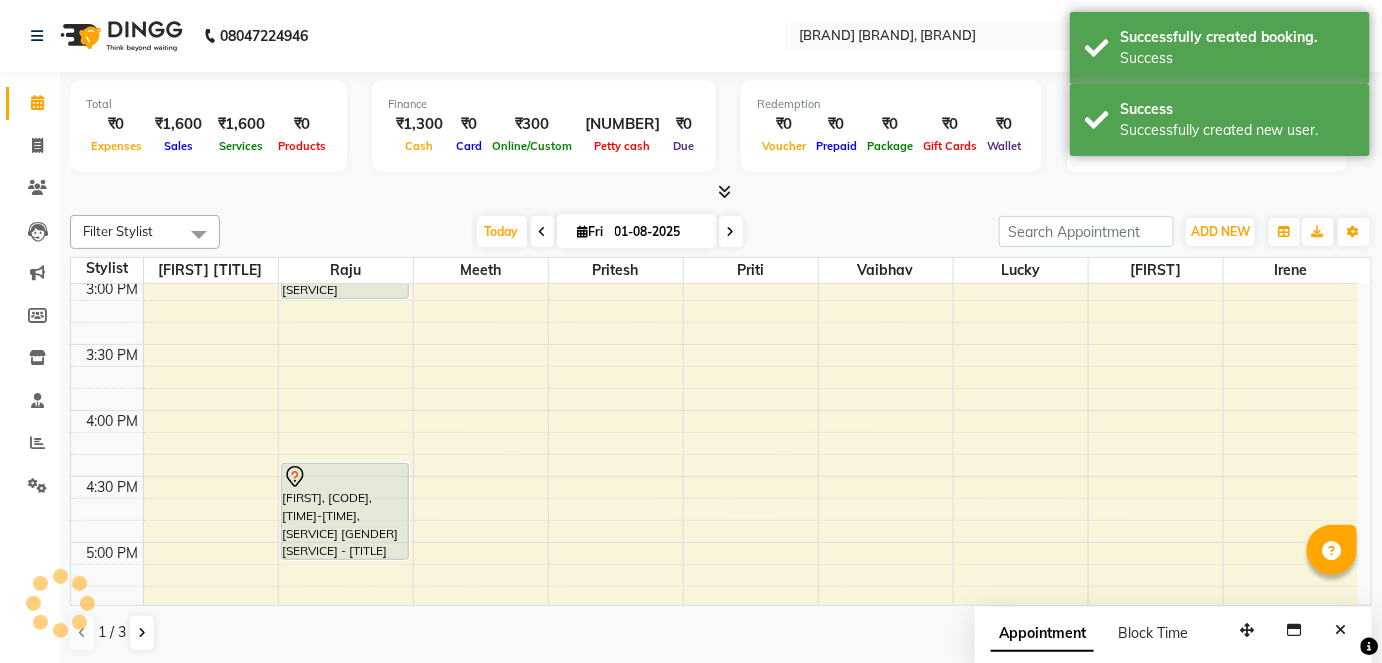scroll, scrollTop: 0, scrollLeft: 0, axis: both 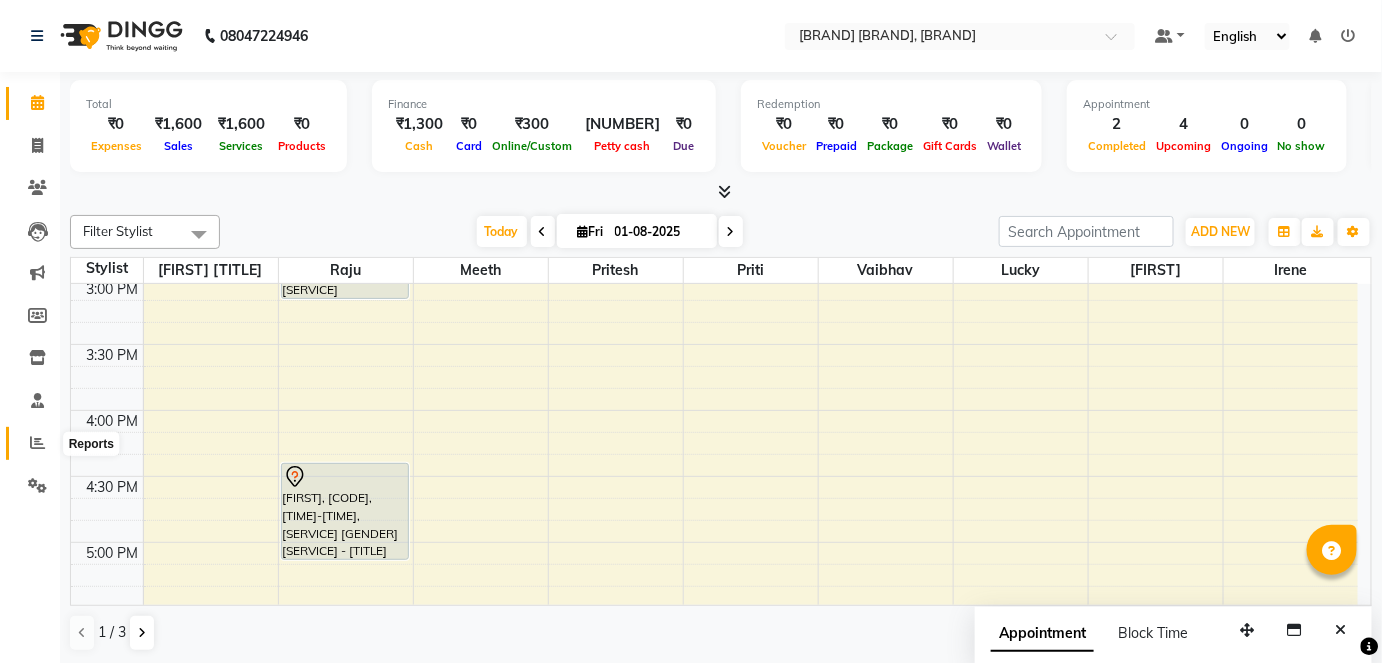 click 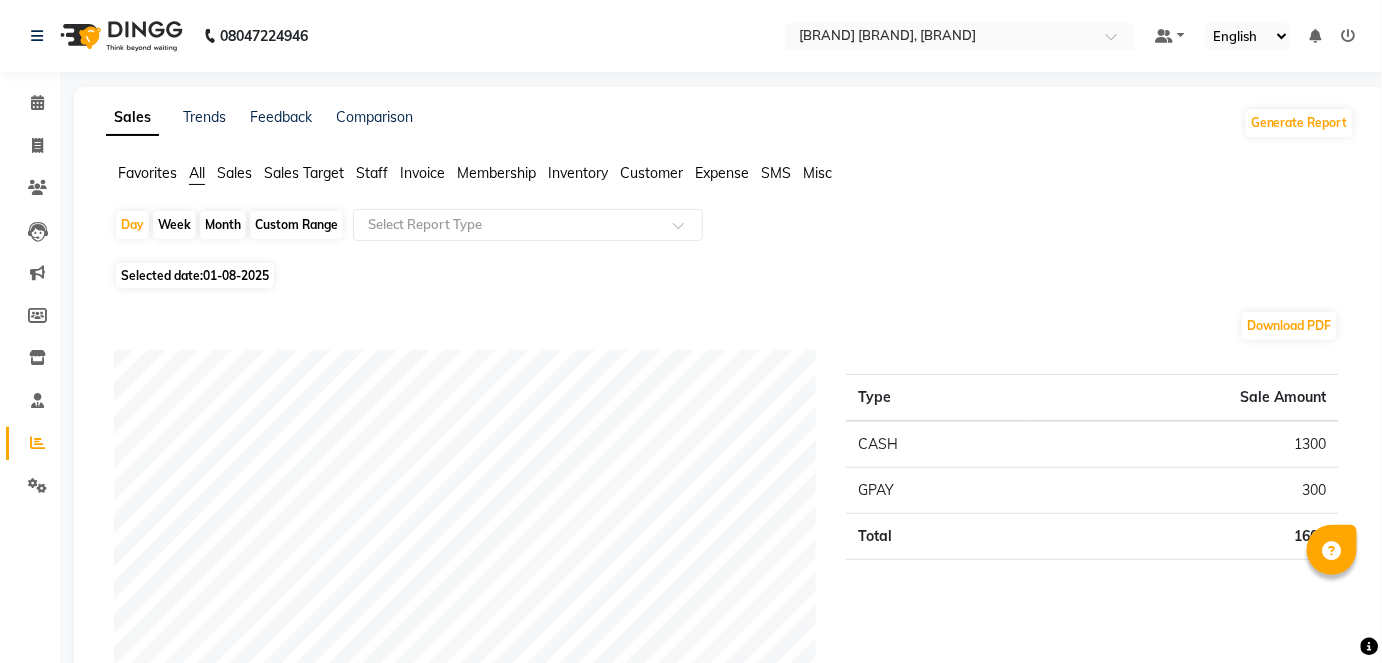 click on "Custom Range" 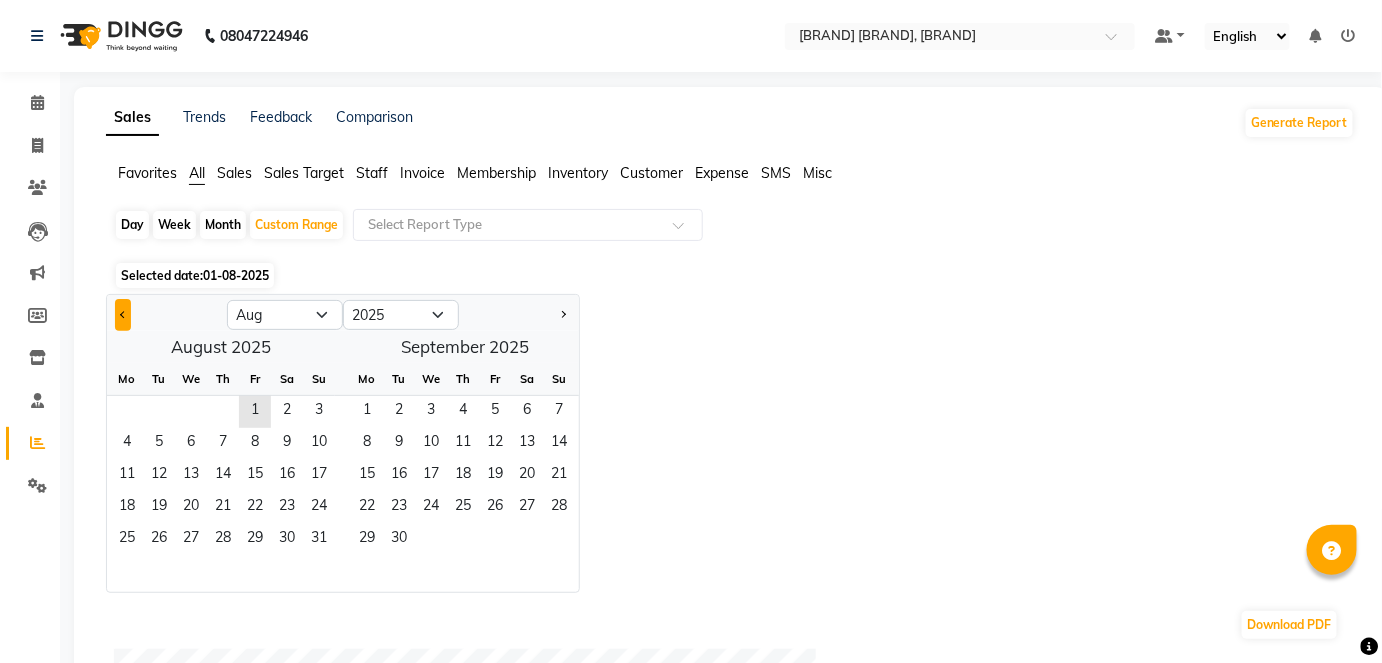click 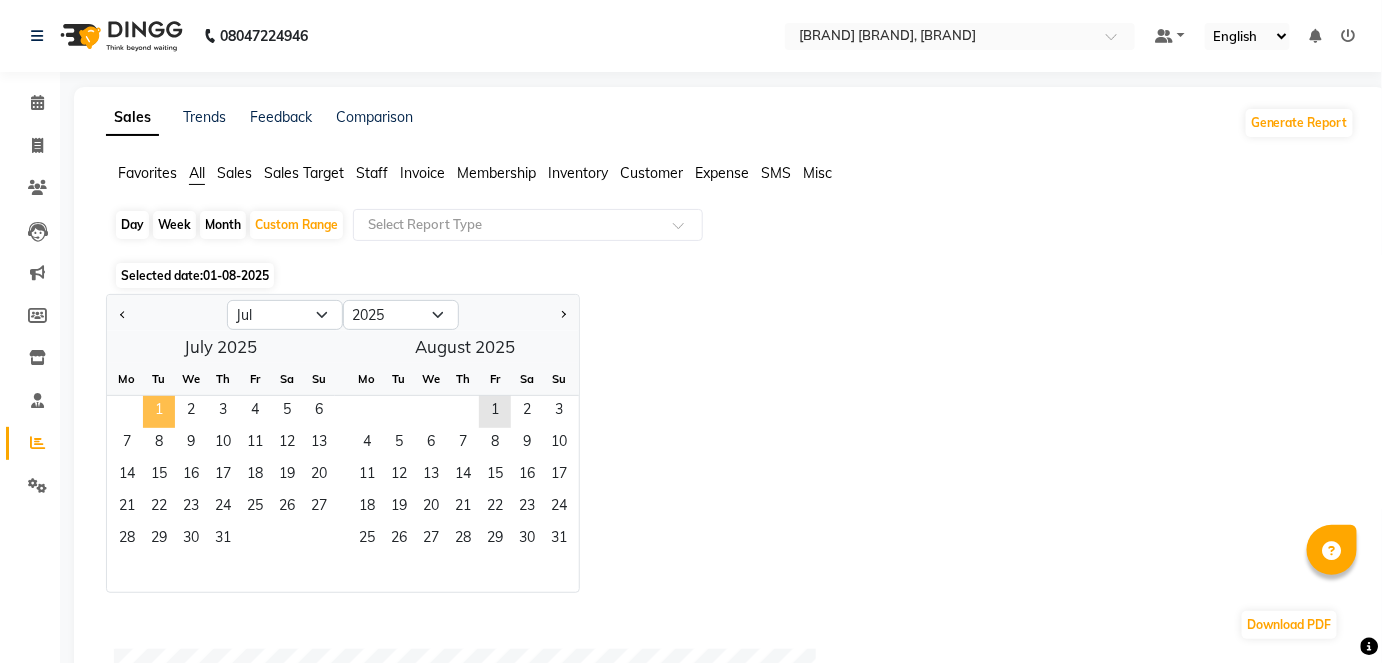 click on "1" 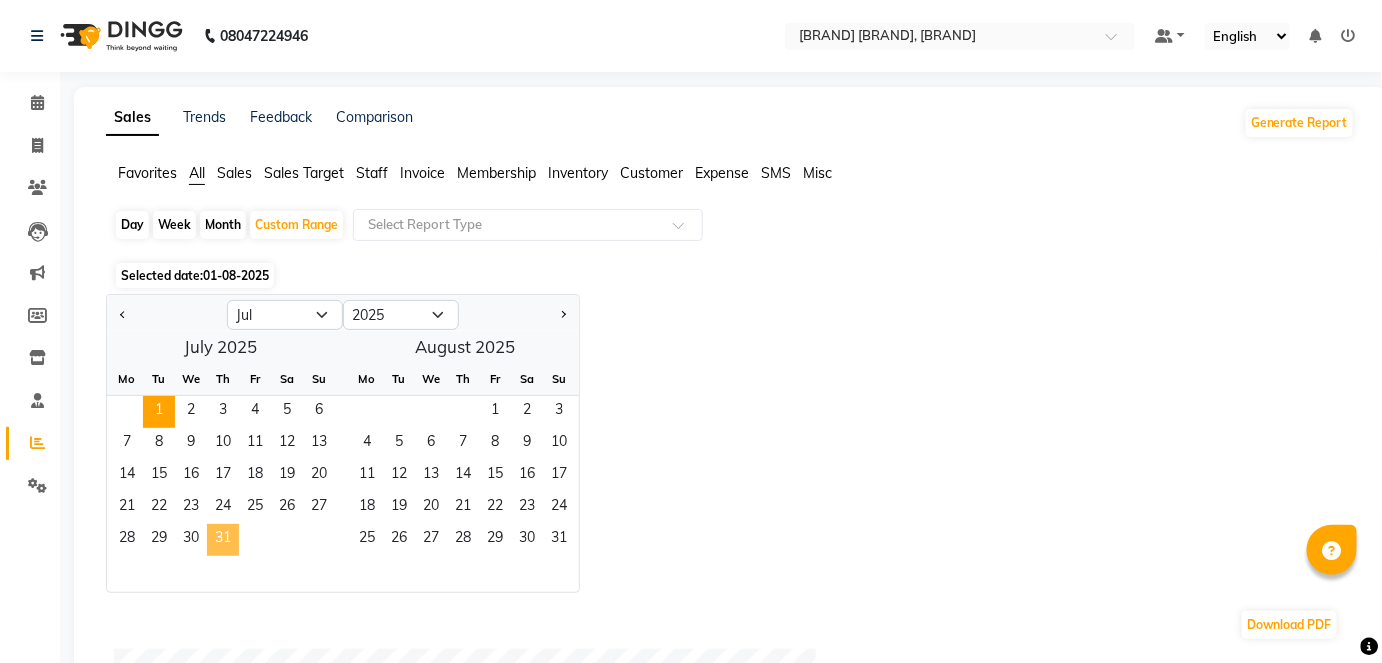 click on "31" 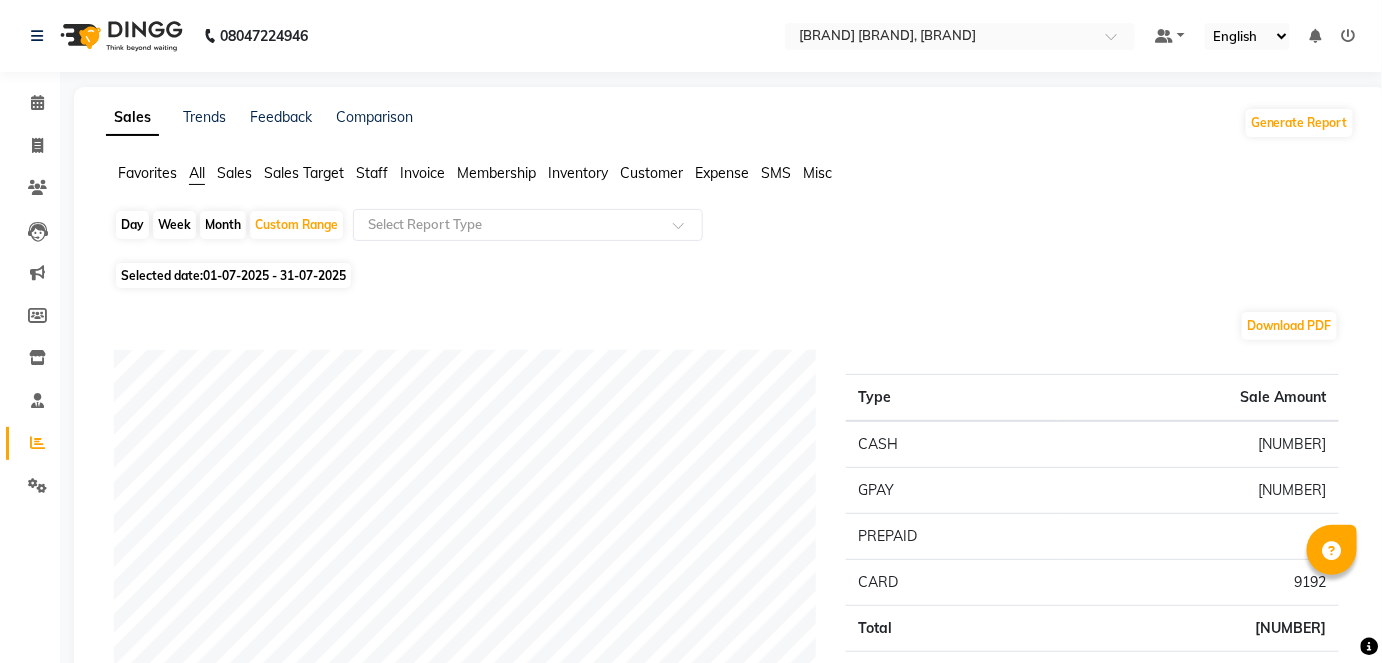 click on "Staff" 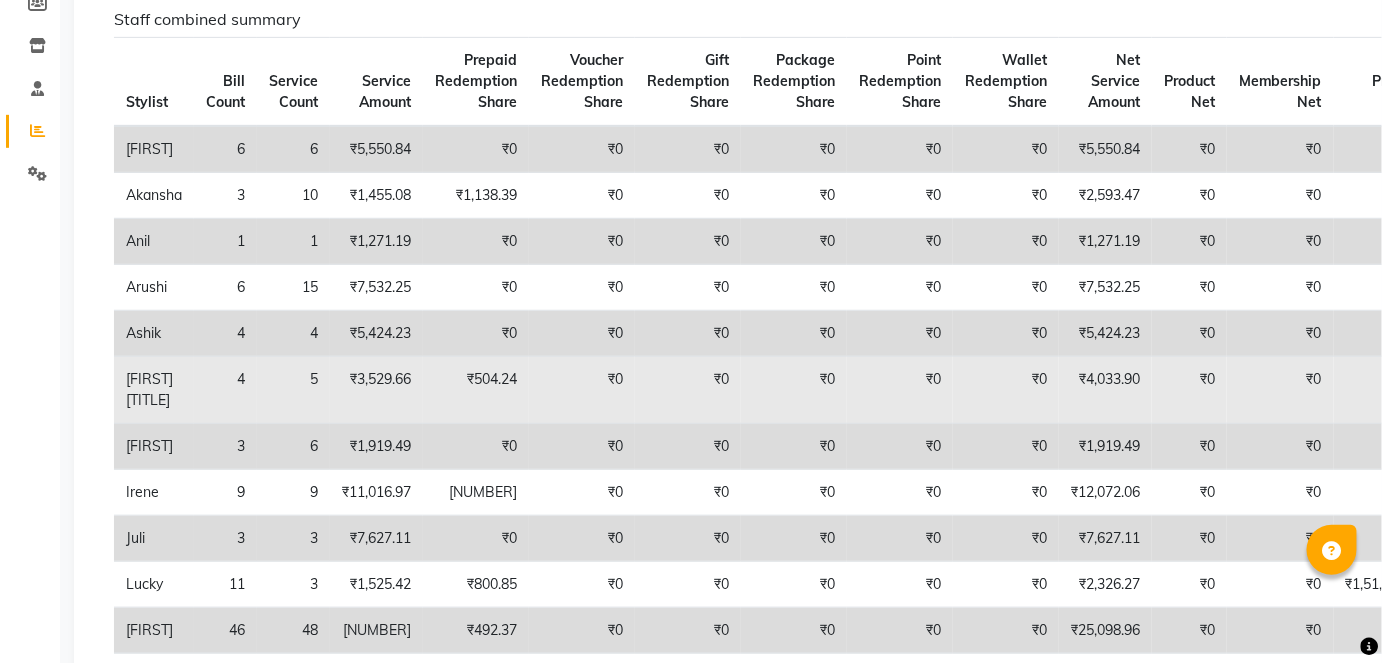 scroll, scrollTop: 311, scrollLeft: 0, axis: vertical 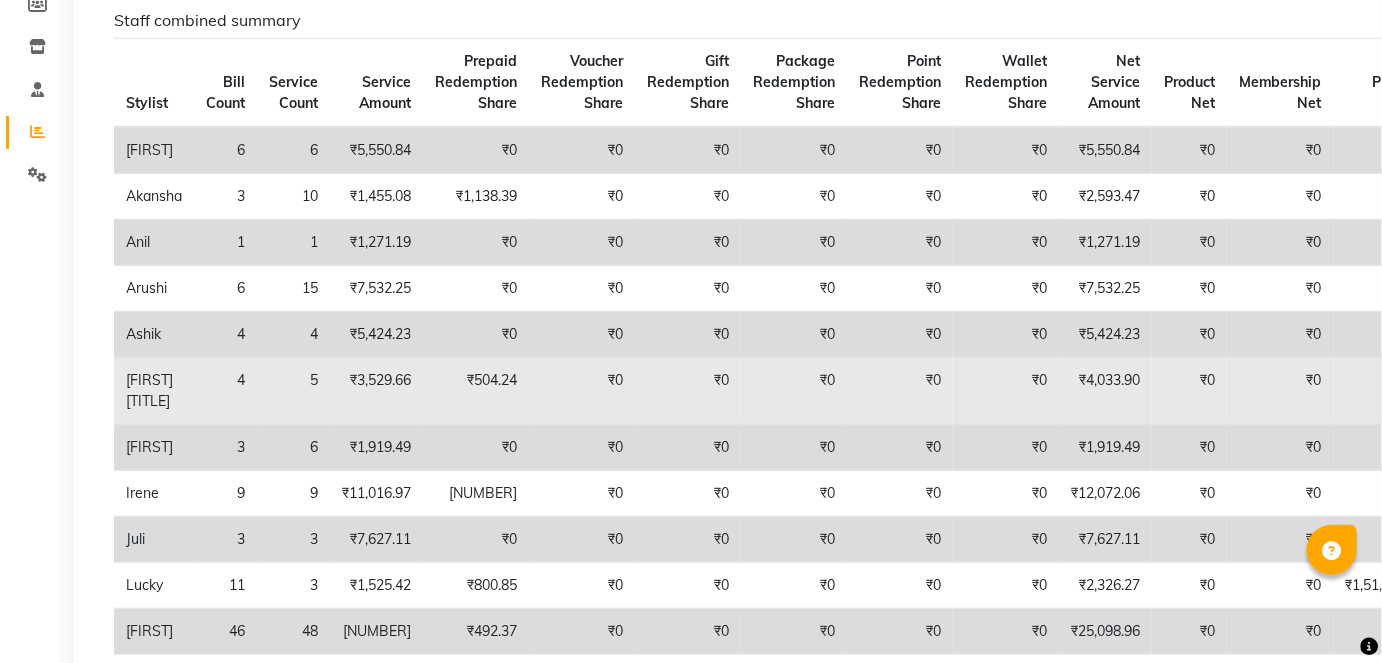 click on "₹0" 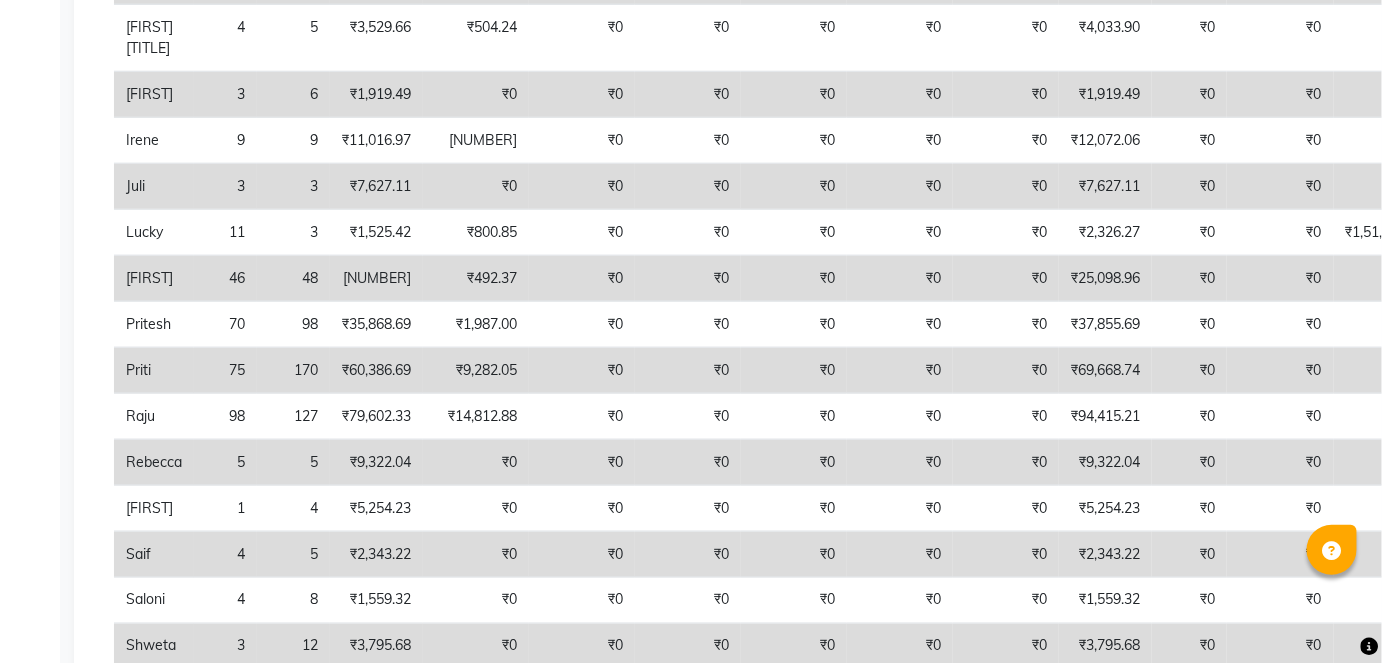 scroll, scrollTop: 668, scrollLeft: 0, axis: vertical 